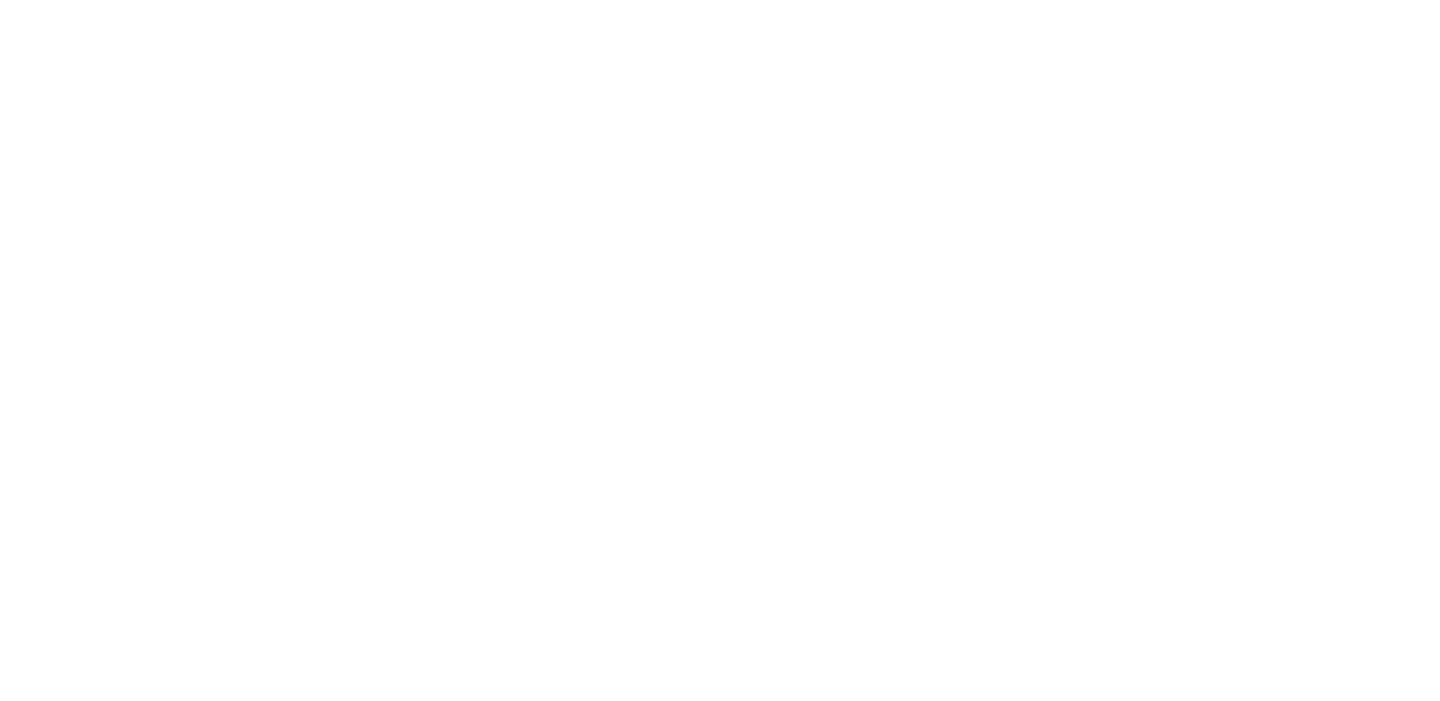 scroll, scrollTop: 0, scrollLeft: 0, axis: both 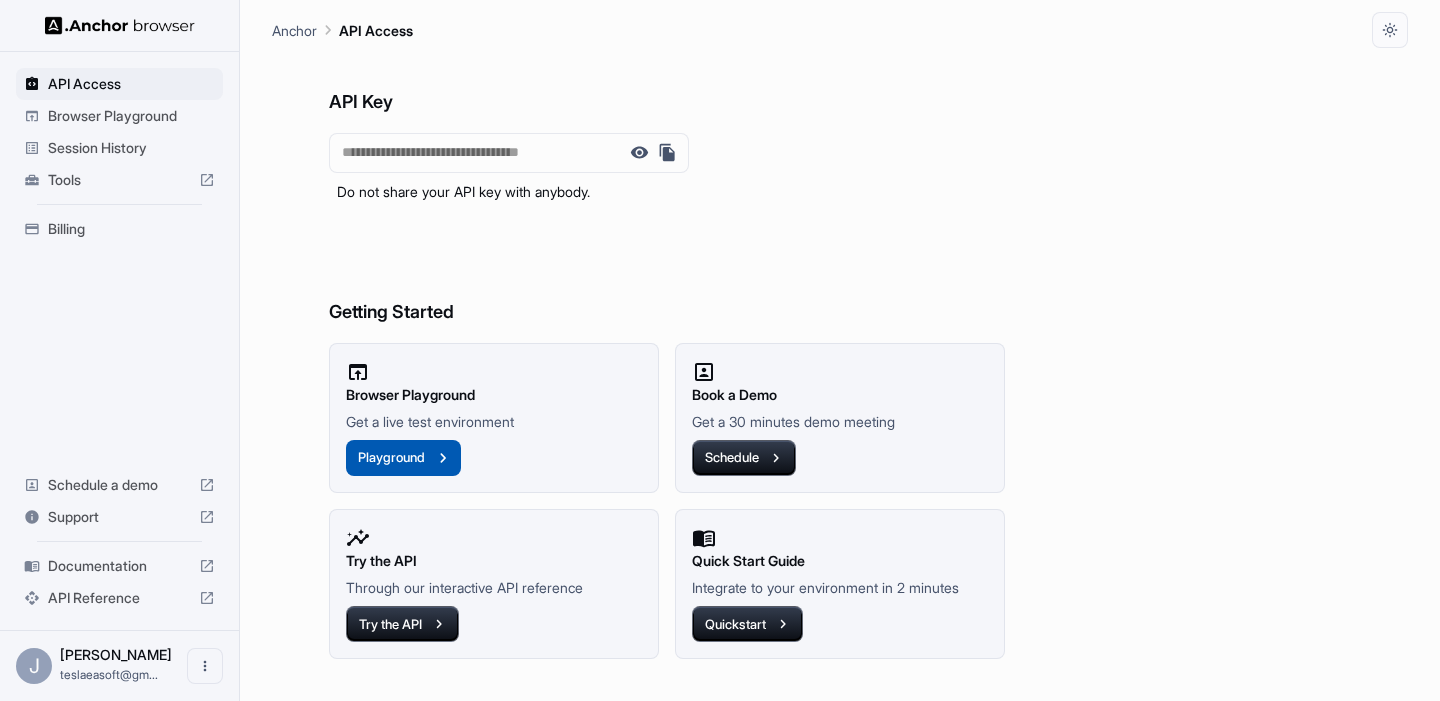 click on "Playground" at bounding box center [403, 458] 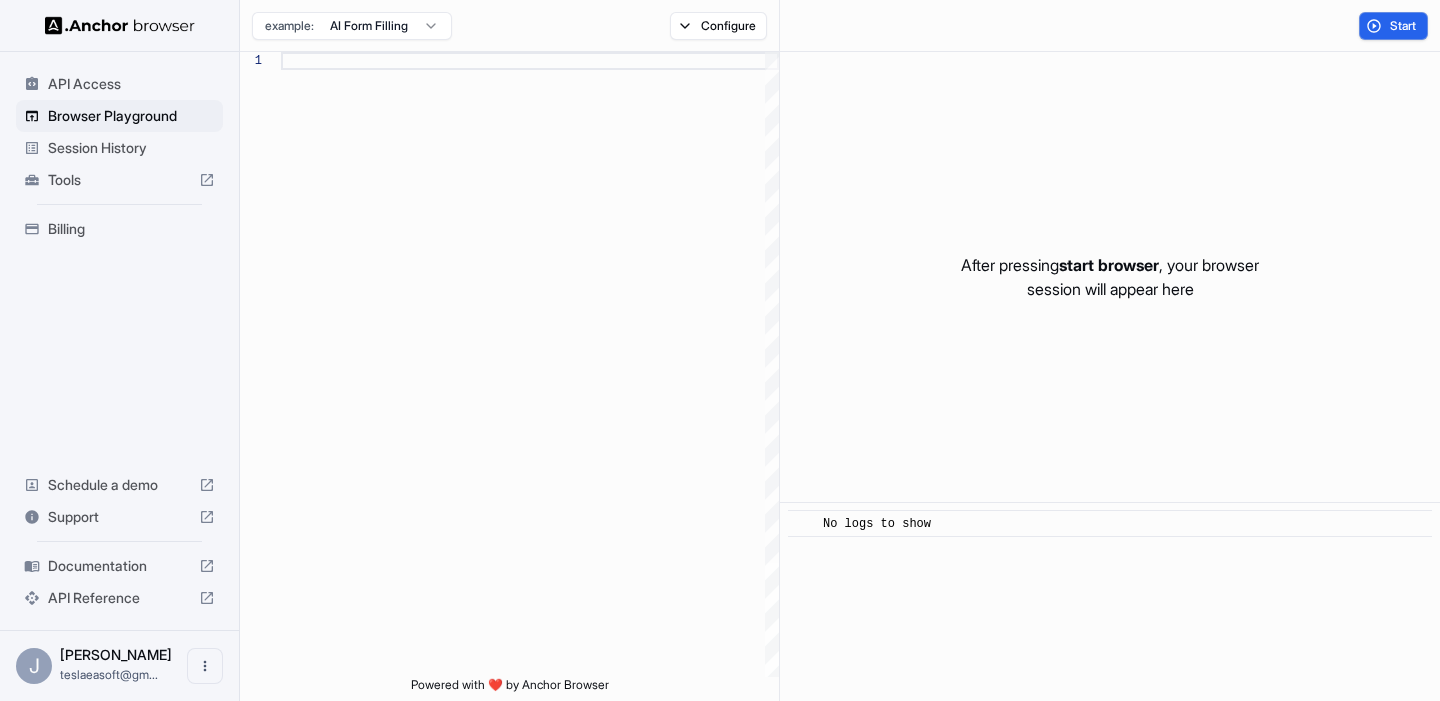 scroll, scrollTop: 162, scrollLeft: 0, axis: vertical 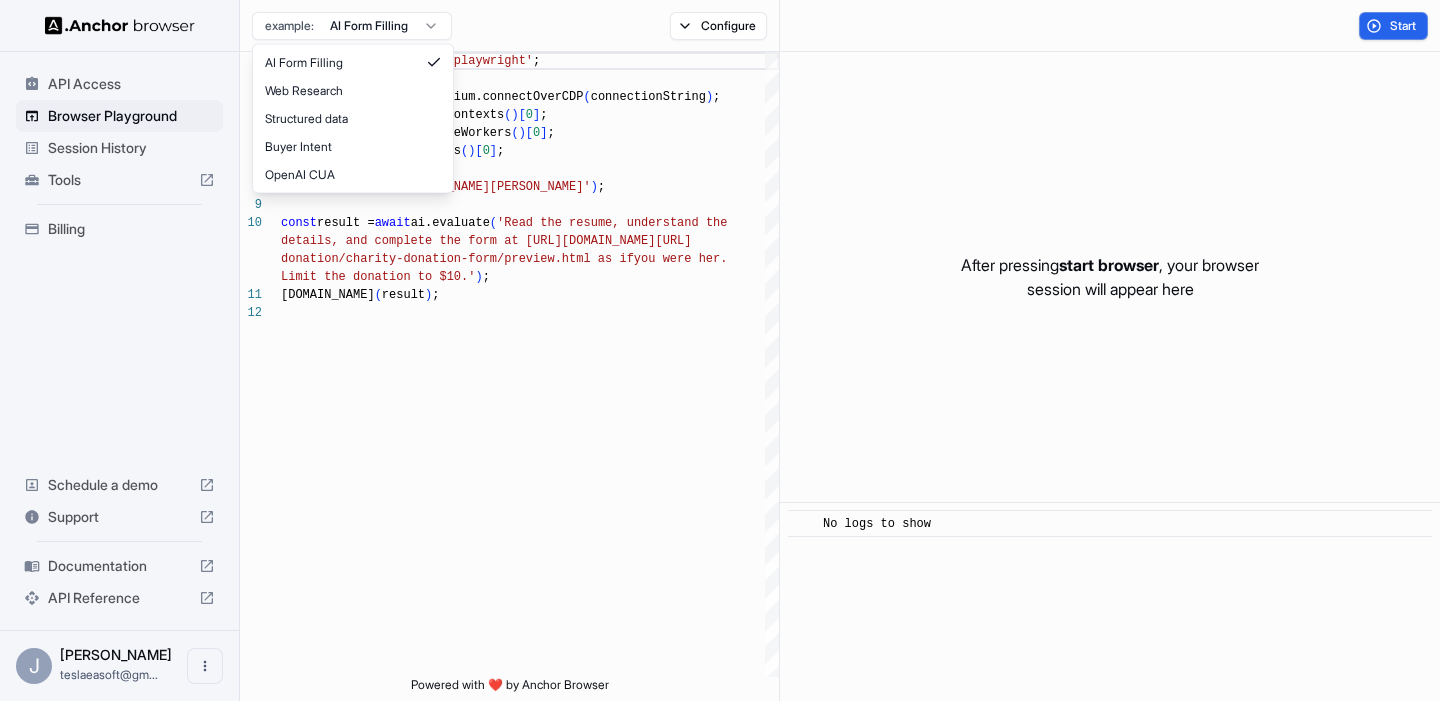 click on "API Access Browser Playground Session History Tools Billing Schedule a demo Support Documentation API Reference J JULIAN BAGILET teslaeasoft@gm... Browser Playground example:  AI Form Filling Configure Start 1 2 3 4 5 6 7 8 9 10 11 12 import   {  chromium  }   from   'playwright' ; const  browser =  await  chromium.connectOverCDP ( connectionString ) ; const  context = browser.contexts ( ) [ 0 ] ; const  ai = context.serviceWorkers ( ) [ 0 ] ; const  page = context.pages ( ) [ 0 ] ; page.goto ( 'https://www.wix.com/demone2/nicol-rider' ) ; const  result =  await  ai.evaluate ( 'Read the resume, understand the  details, and complete the form at https://formspre e.io/library/ donation/charity-donation-form/preview.html as if  you were her.  Limit the donation to $10.' ) ; console.info ( result ) ; Powered with ❤️ by Anchor Browser After pressing  start browser , your browser session will appear here ​ No logs to show
AI Form Filling Web Research" at bounding box center [720, 350] 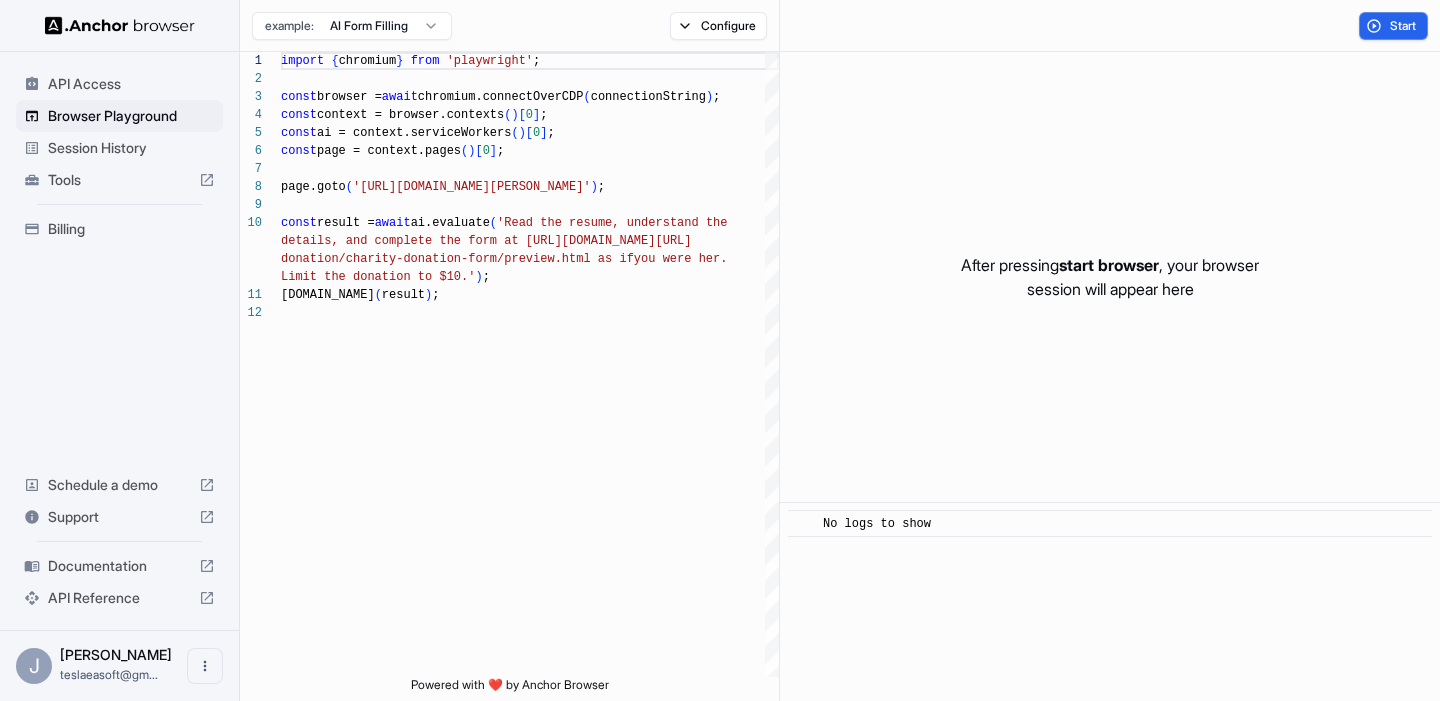 click on "Tools" at bounding box center [119, 180] 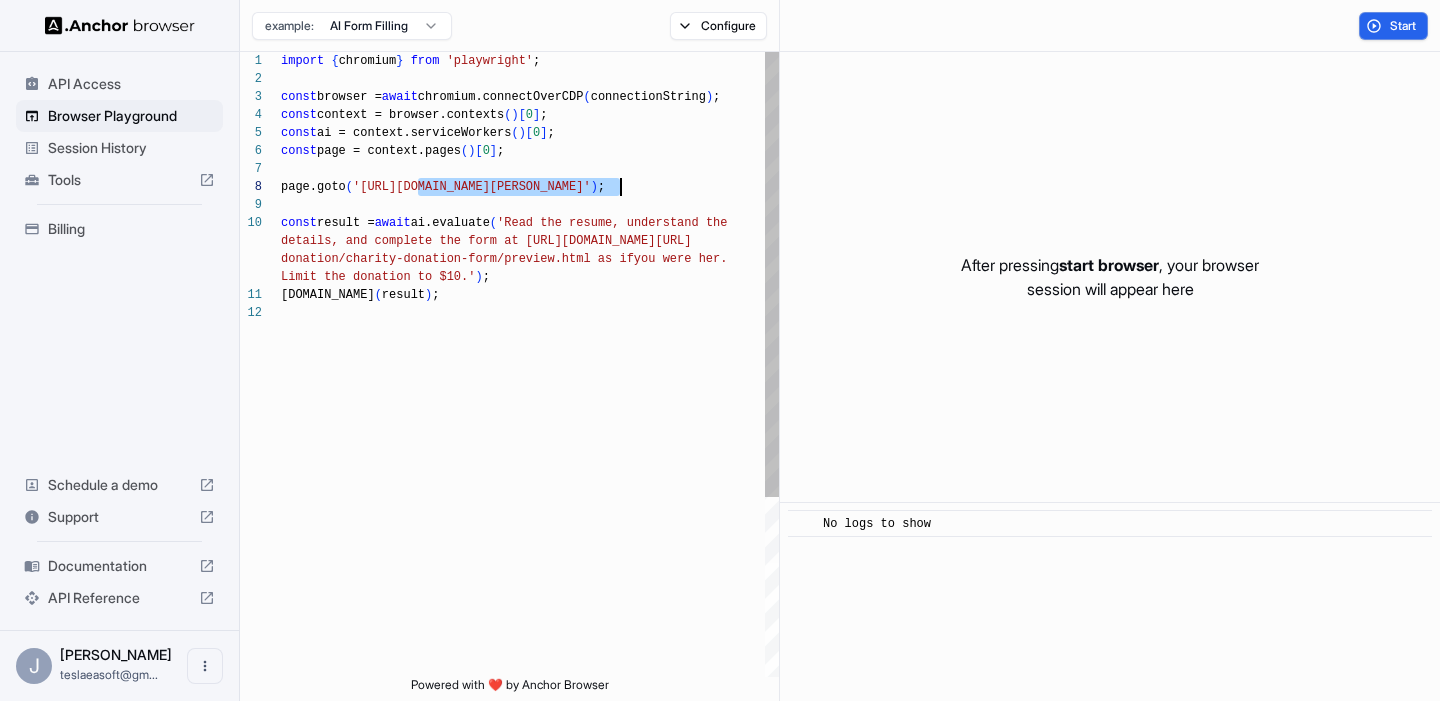 scroll, scrollTop: 126, scrollLeft: 0, axis: vertical 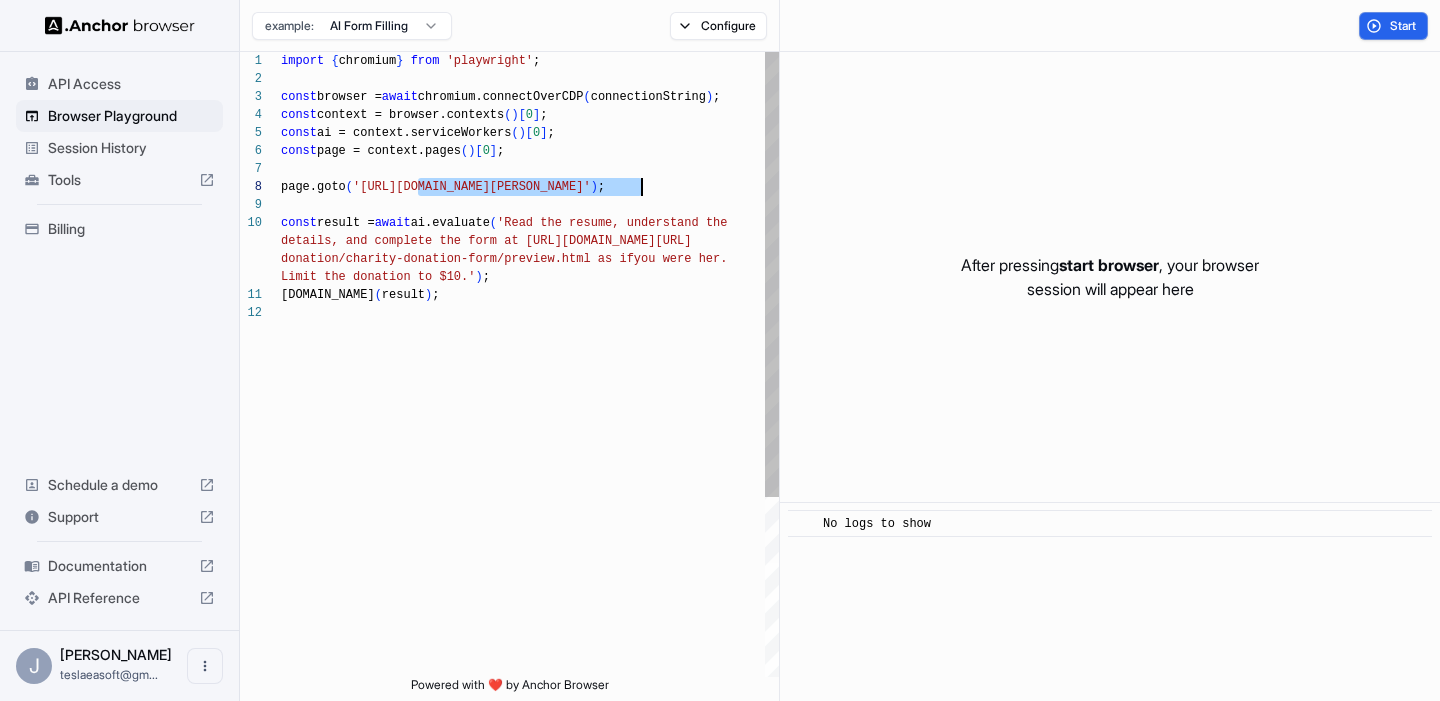drag, startPoint x: 418, startPoint y: 192, endPoint x: 643, endPoint y: 188, distance: 225.03555 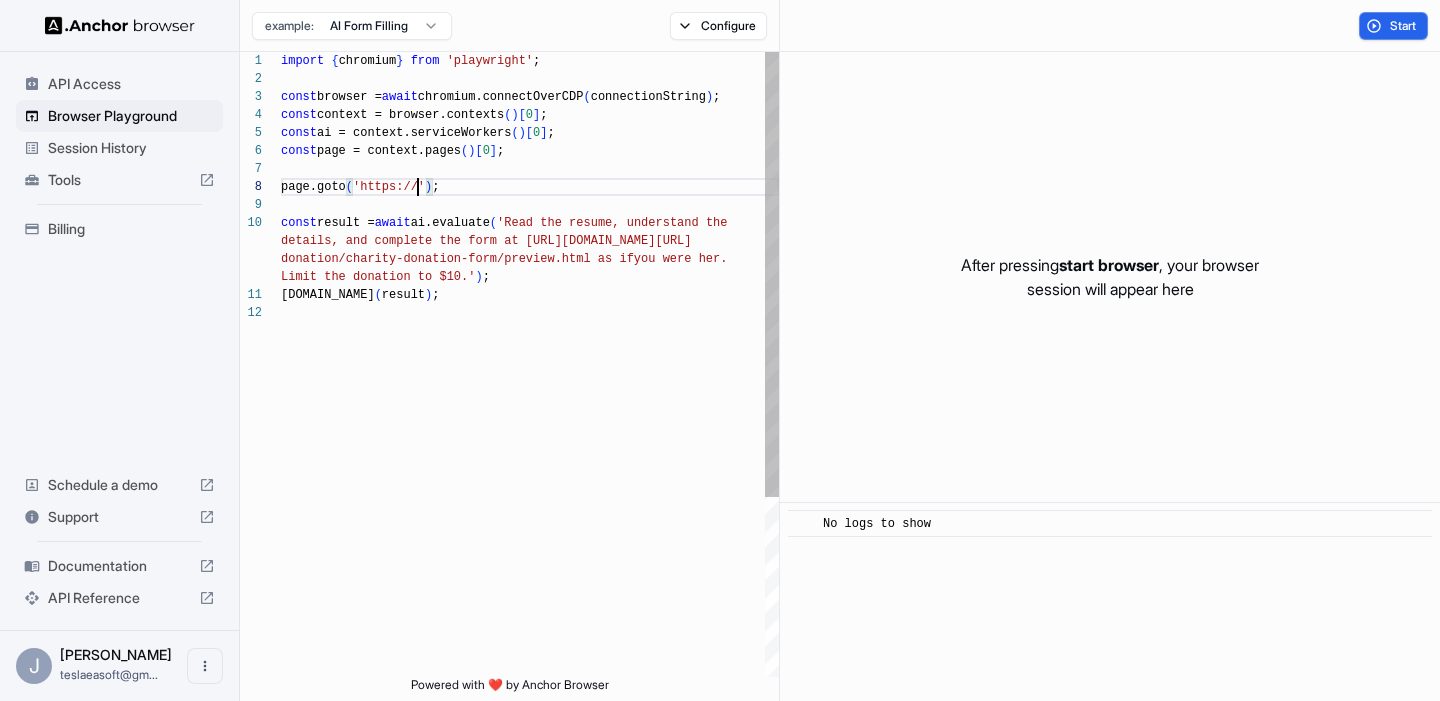 scroll, scrollTop: 0, scrollLeft: 0, axis: both 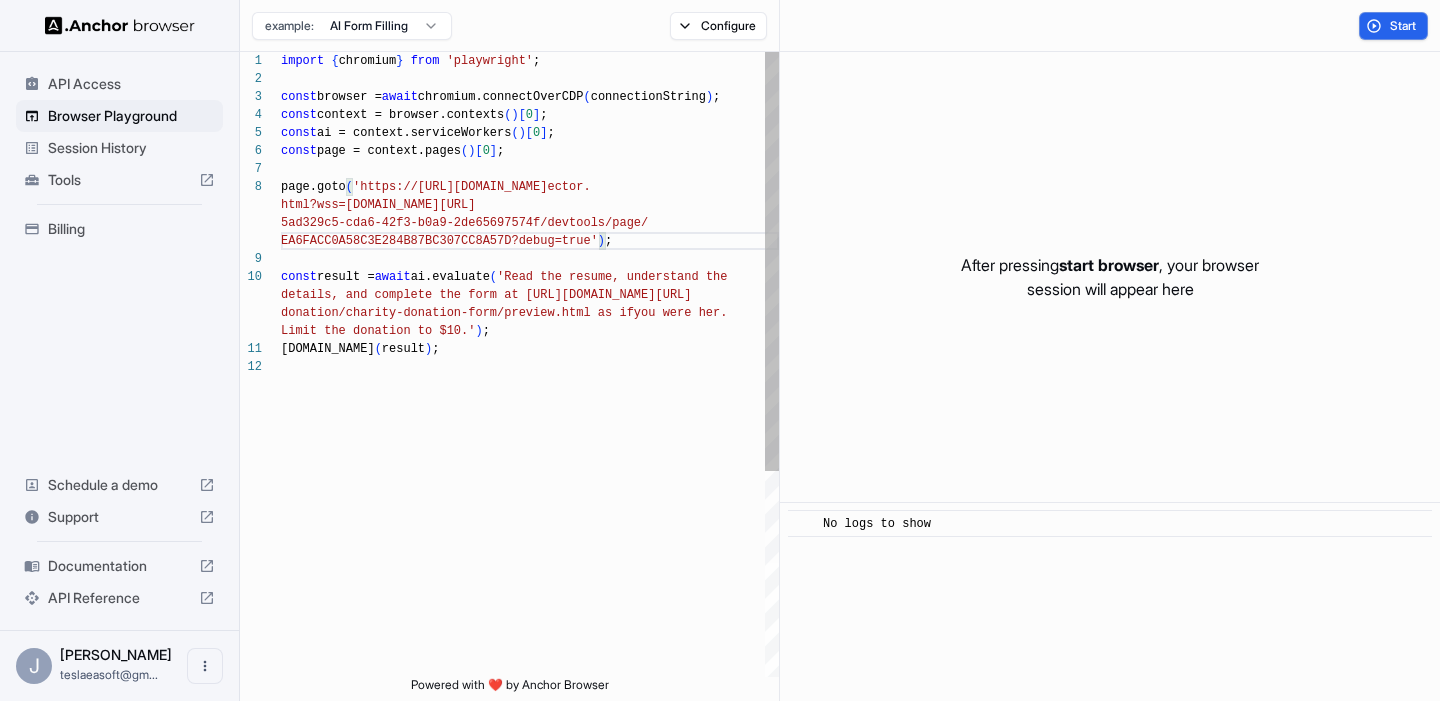 click on "import   {  chromium  }   from   'playwright' ; const  browser =  await  chromium.connectOverCDP ( connectionString ) ; const  context = browser.contexts ( ) [ 0 ] ; const  ai = context.serviceWorkers ( ) [ 0 ] ; const  page = context.pages ( ) [ 0 ] ; page.goto ( 'https://https://www.browserbase.com/devtools/insp ector. const  result =  await  ai.evaluate ( 'Read the resume, understand the  details, and complete the form at https://formspre e.io/library/ donation/charity-donation-form/preview.html as if  you were her.  html?wss=connect.browserbase.com/debug/ 5ad329c5-cda6-42f3-b0a9-2de65697574f/devtools/page / EA6FACC0A58C3E284B87BC307CC8A57D?debug=true' ) ; Limit the donation to $10.' ) ; console.info ( result ) ;" at bounding box center [530, 517] 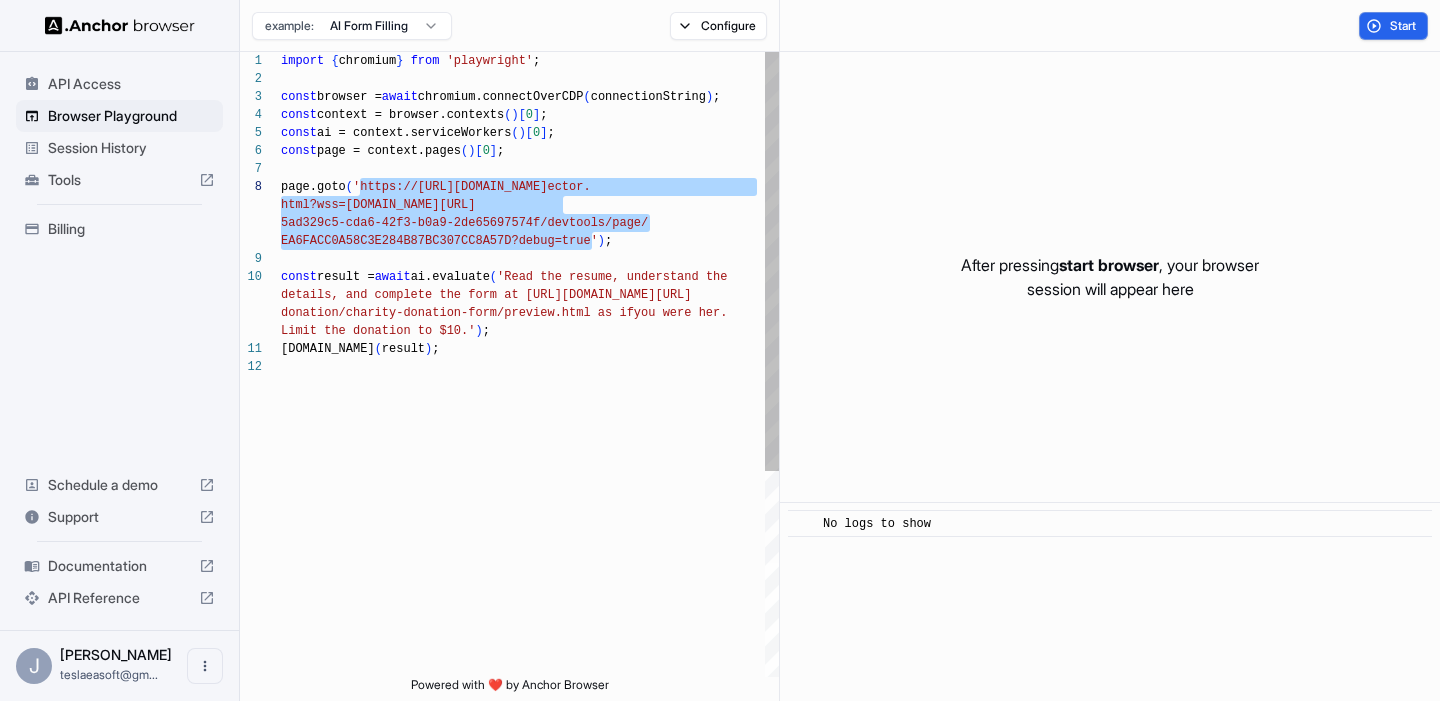 scroll, scrollTop: 144, scrollLeft: 0, axis: vertical 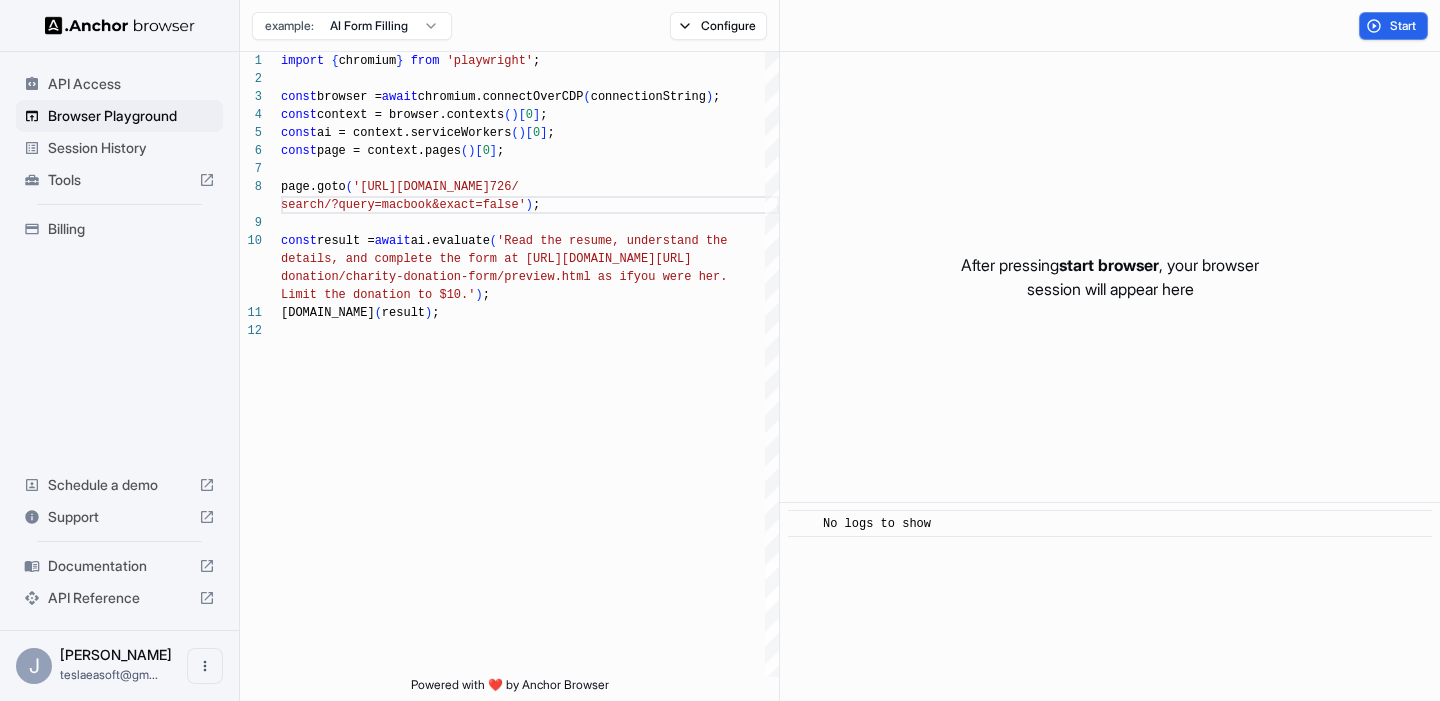 click on "Start" at bounding box center [1393, 26] 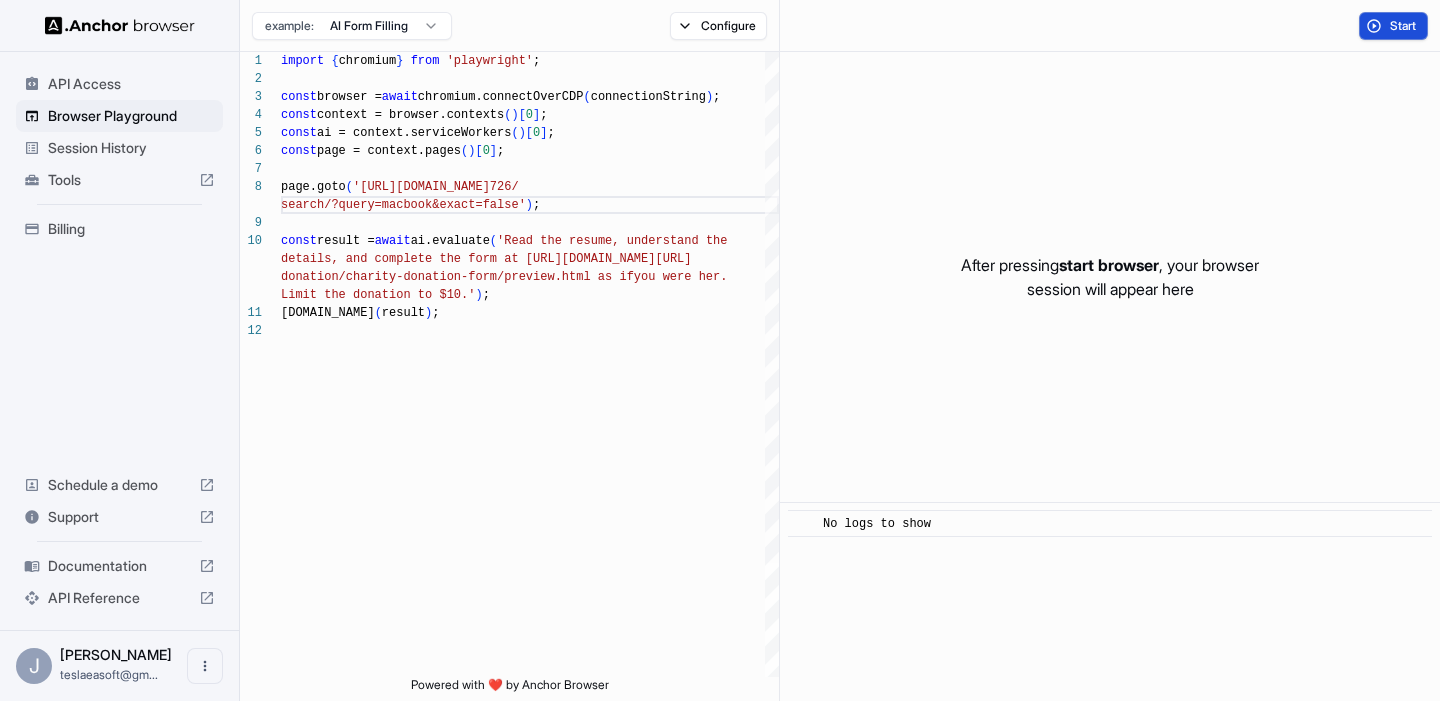 click on "Start" at bounding box center [1393, 26] 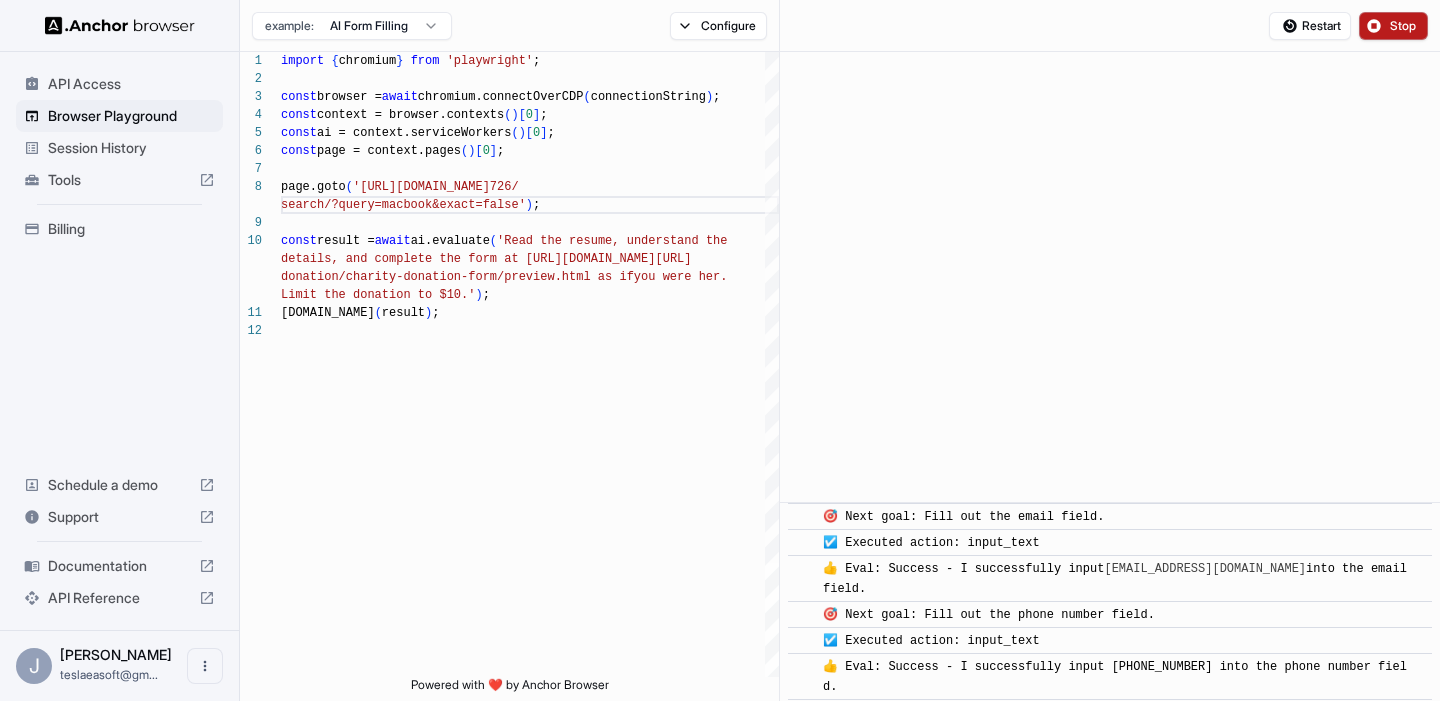 scroll, scrollTop: 367, scrollLeft: 0, axis: vertical 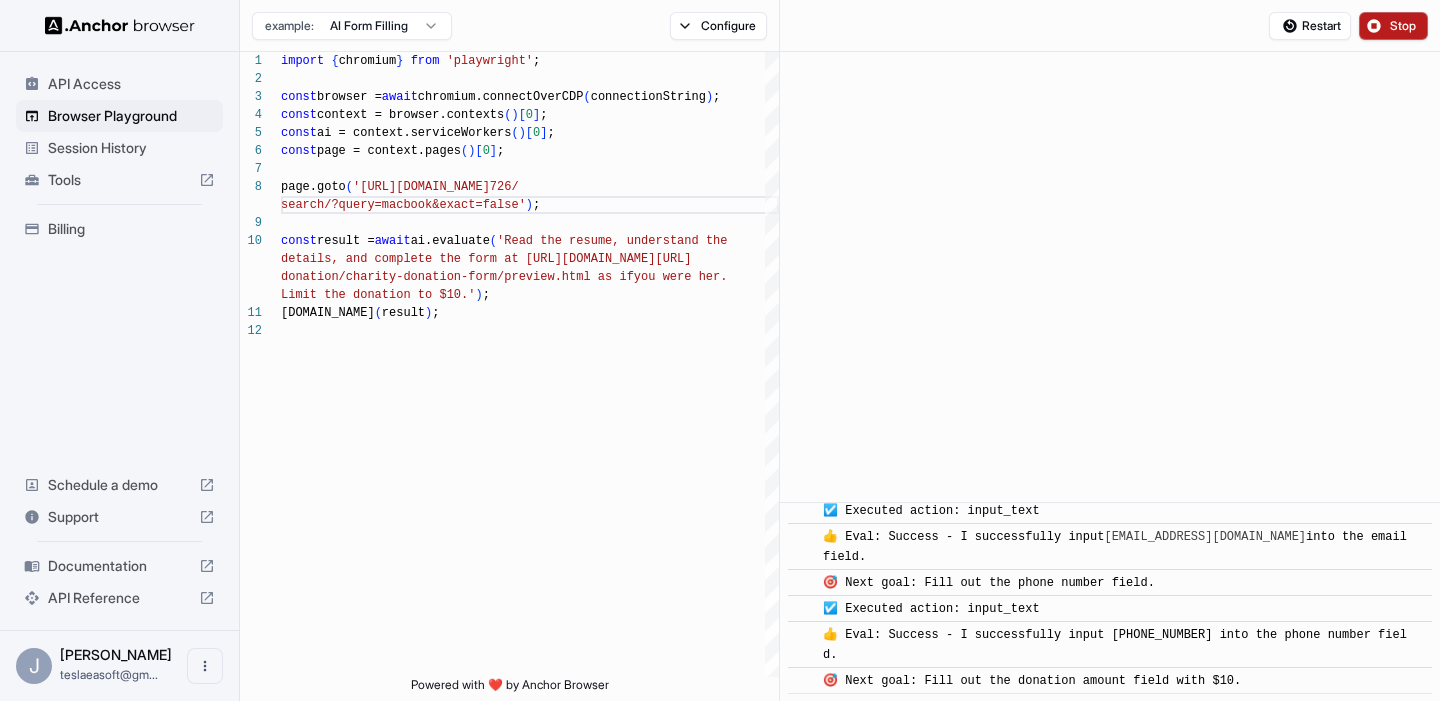 click on "Stop" at bounding box center (1404, 26) 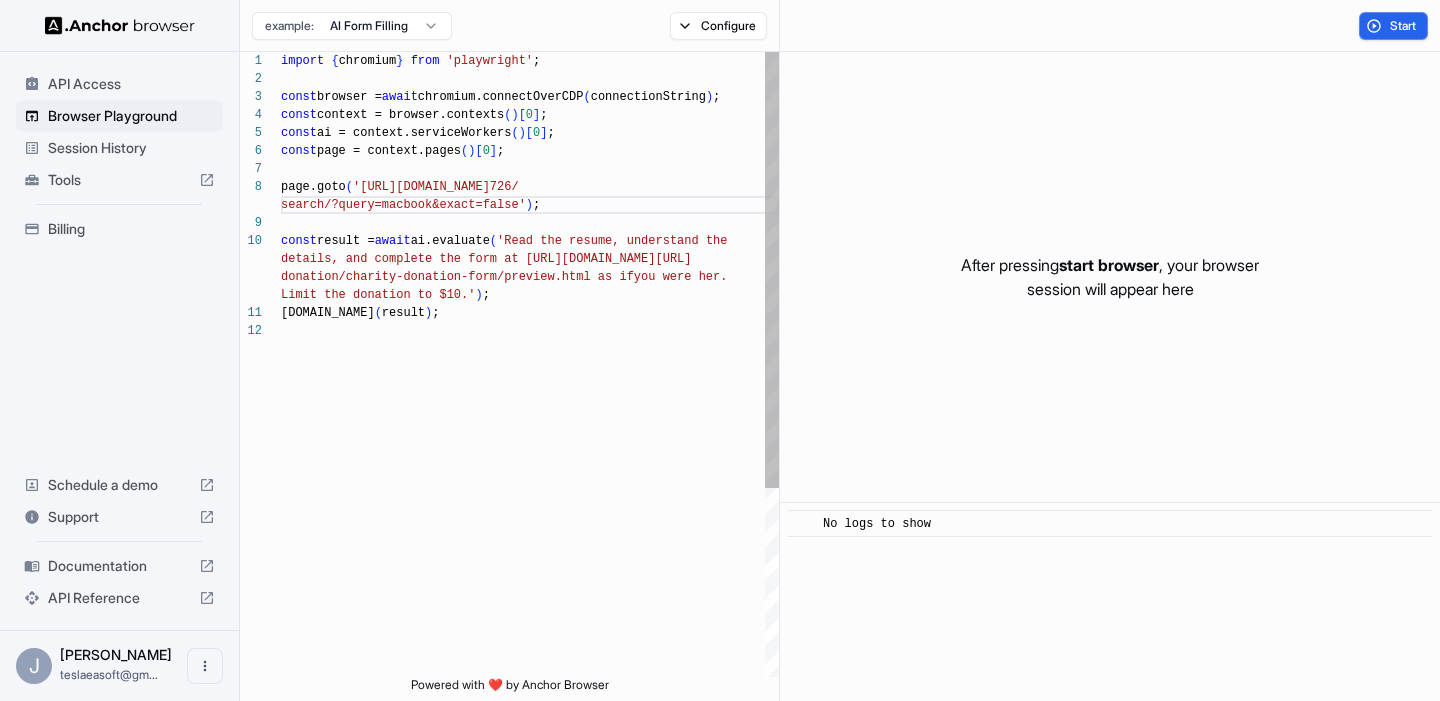 scroll, scrollTop: 0, scrollLeft: 0, axis: both 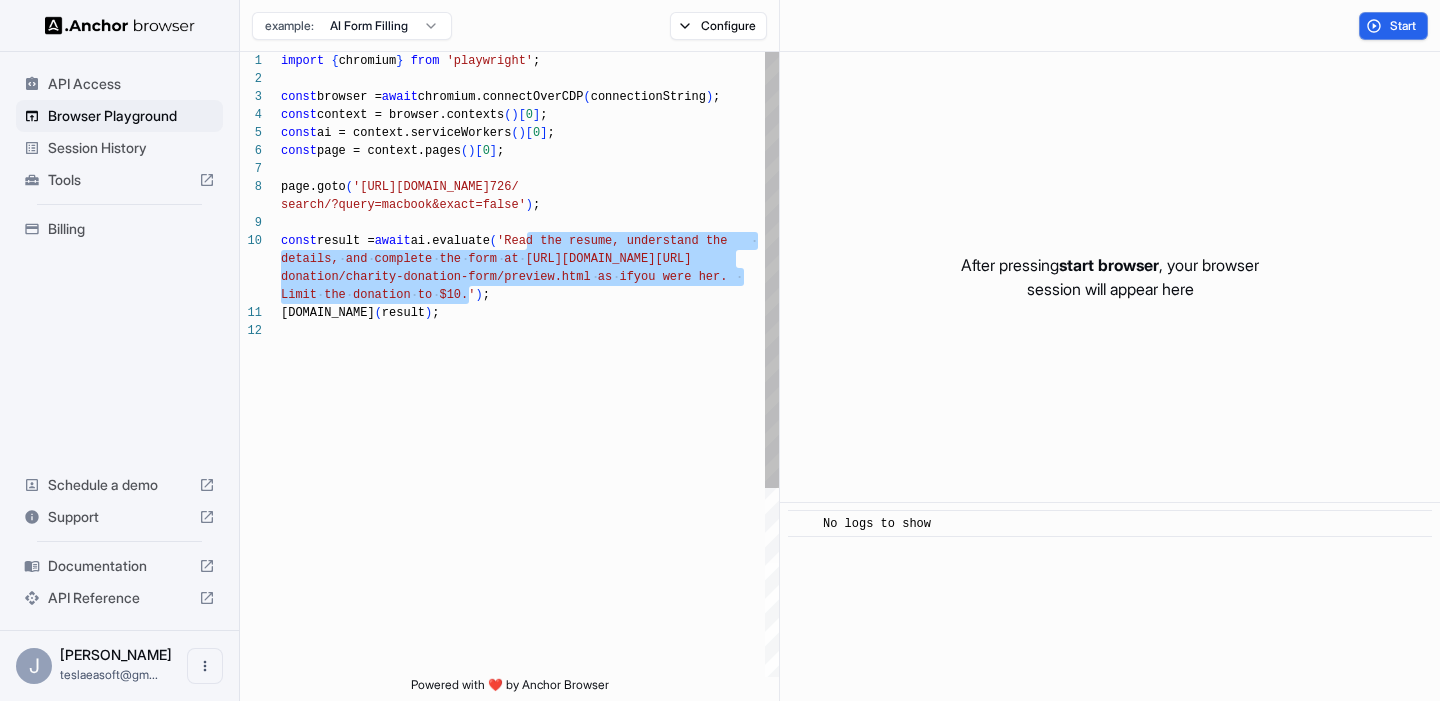 drag, startPoint x: 529, startPoint y: 242, endPoint x: 466, endPoint y: 300, distance: 85.632935 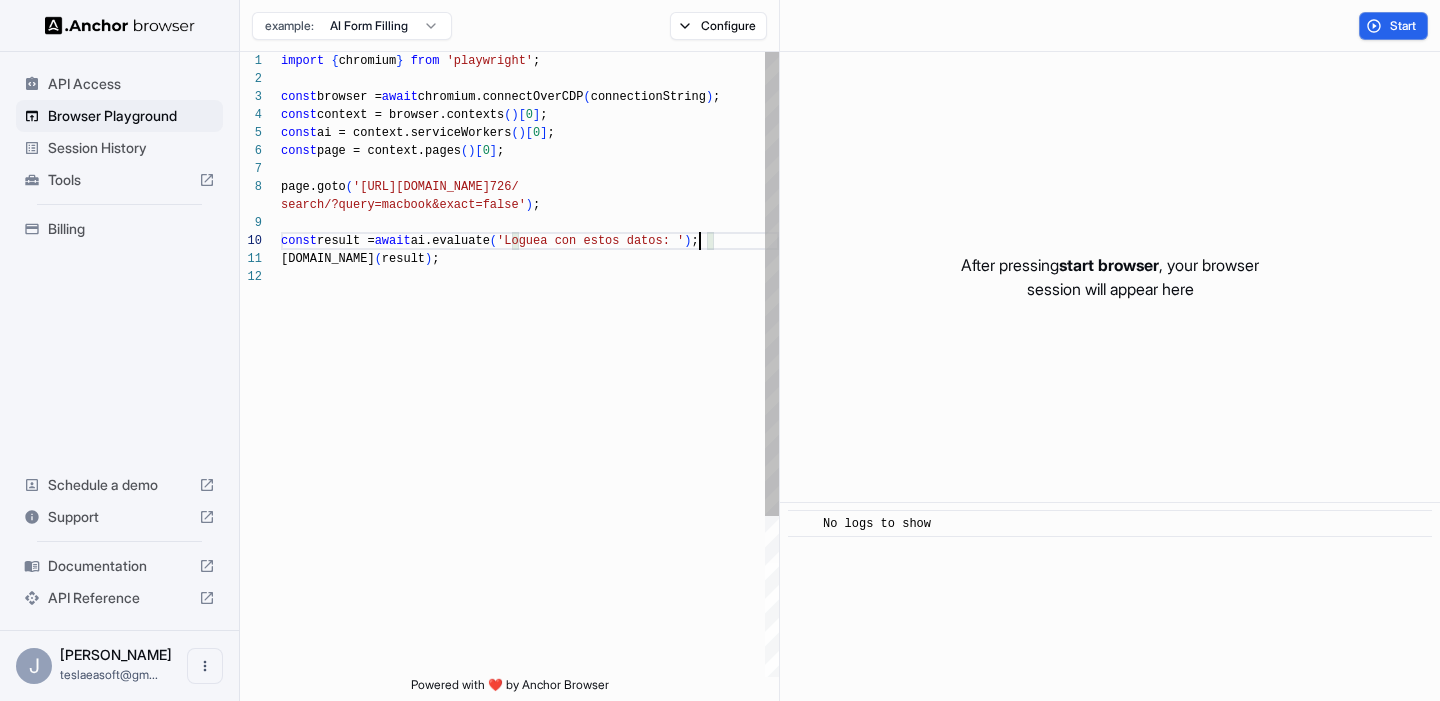 scroll, scrollTop: 18, scrollLeft: 0, axis: vertical 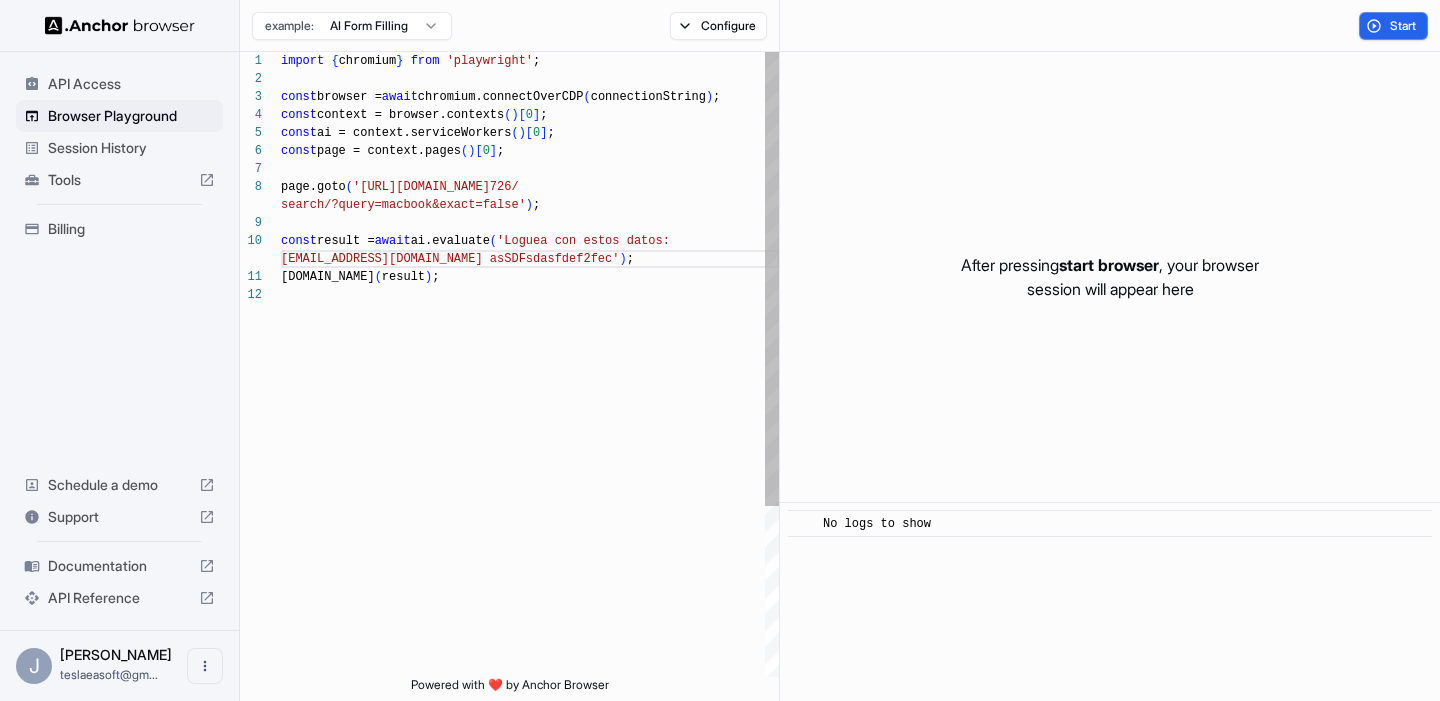 click on "import   {  chromium  }   from   'playwright' ; const  browser =  await  chromium.connectOverCDP ( connectionString ) ; const  context = browser.contexts ( ) [ 0 ] ; const  ai = context.serviceWorkers ( ) [ 0 ] ; const  page = context.pages ( ) [ 0 ] ; page.goto ( 'https://www.facebook.com/marketplace/104085552961 726/ const  result =  await  ai.evaluate ( 'Loguea con estos datos:  search/?query=macbook&exact=false' ) ; console.info ( result ) ; teslaeasoft@gmail.com asSDFsdasfdef2fec' ) ;" at bounding box center (530, 481) 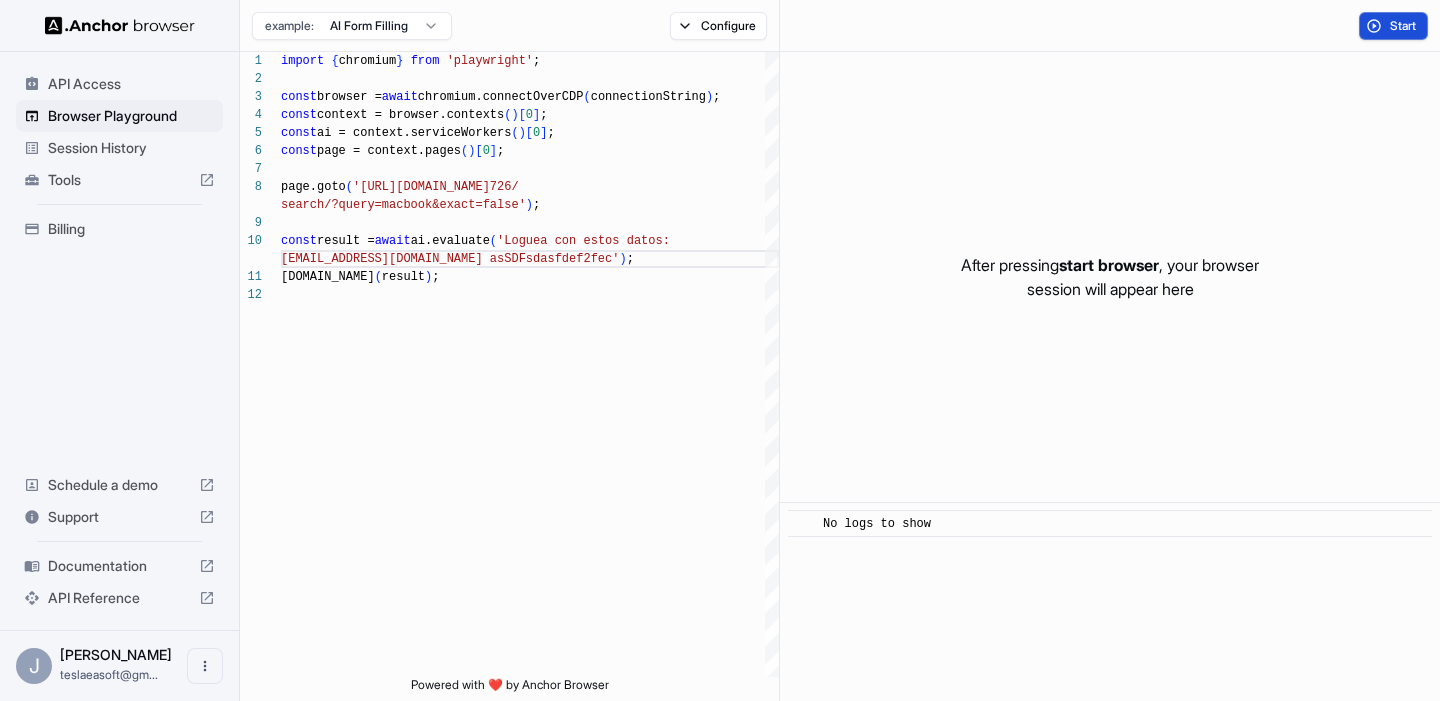 click on "Start" at bounding box center (1404, 26) 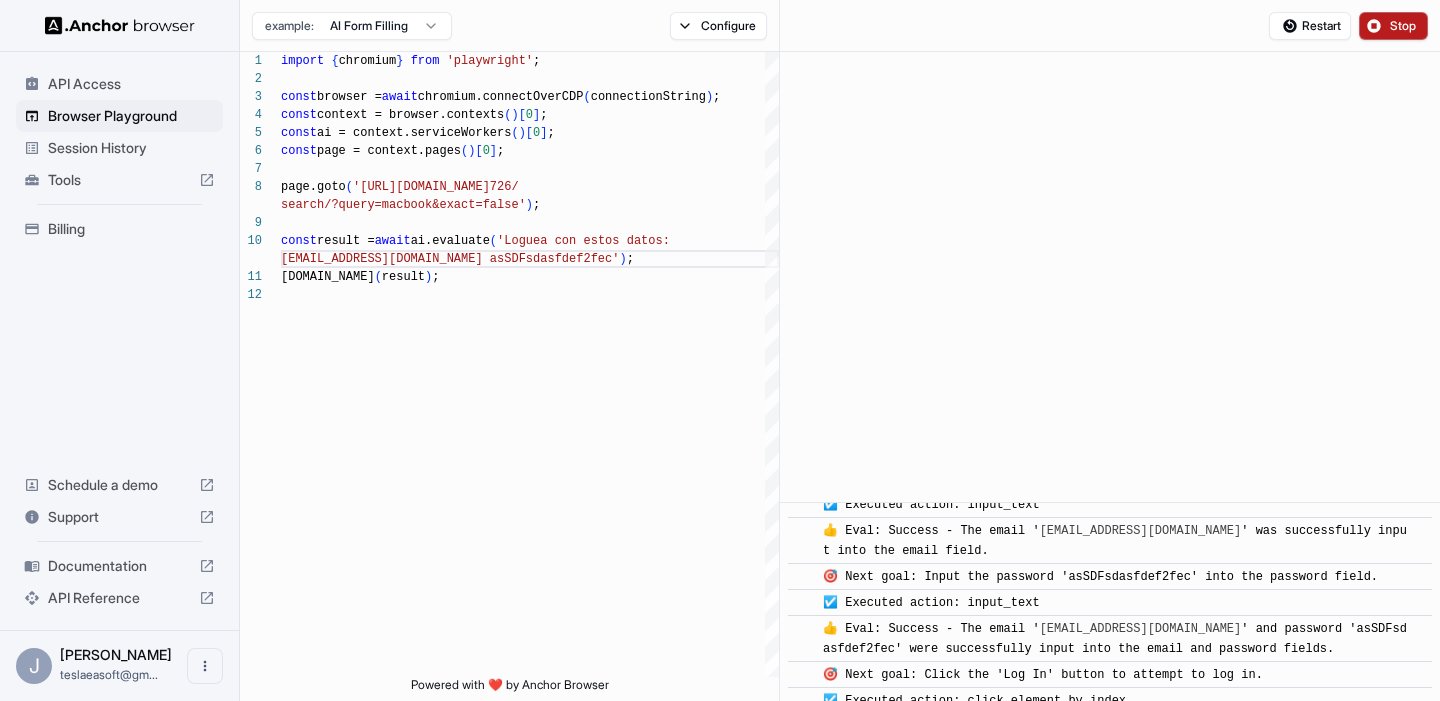 scroll, scrollTop: 255, scrollLeft: 0, axis: vertical 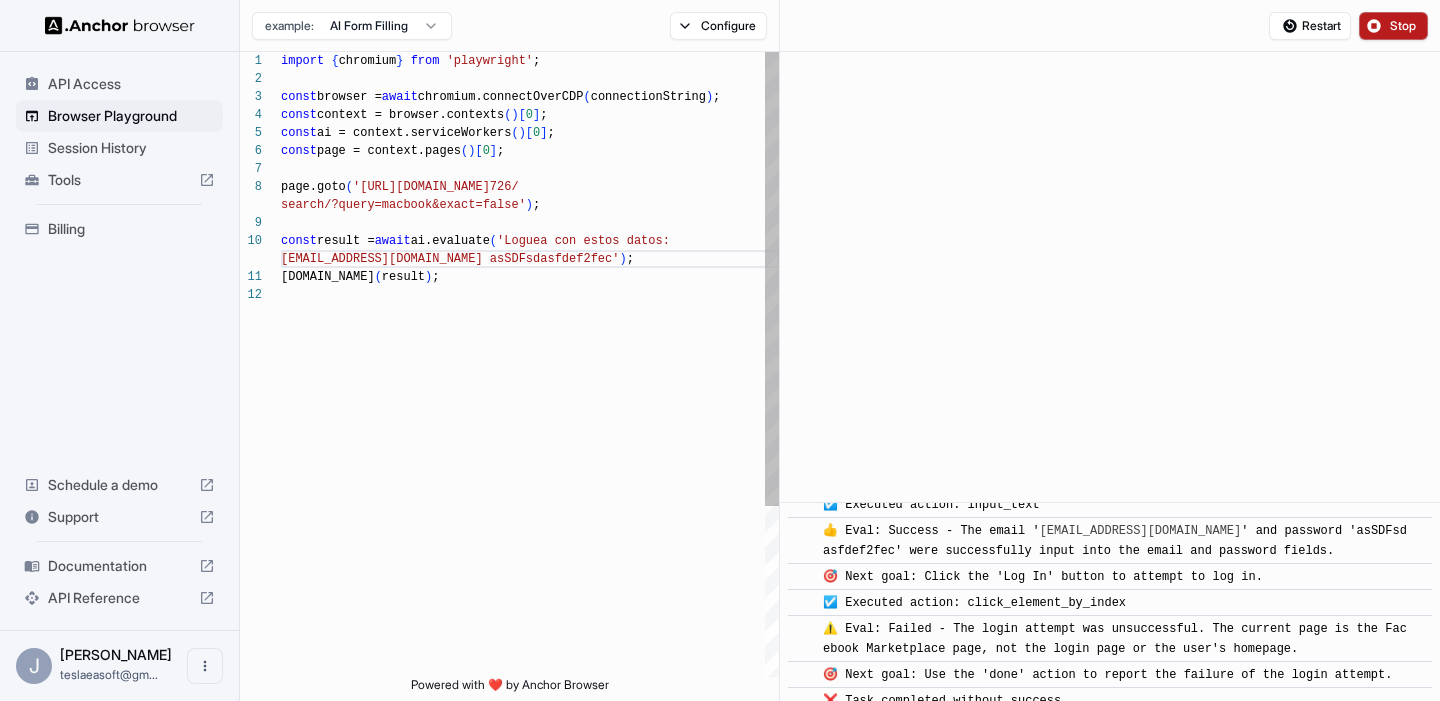 click on "import   {  chromium  }   from   'playwright' ; const  browser =  await  chromium.connectOverCDP ( connectionString ) ; const  context = browser.contexts ( ) [ 0 ] ; const  ai = context.serviceWorkers ( ) [ 0 ] ; const  page = context.pages ( ) [ 0 ] ; page.goto ( 'https://www.facebook.com/marketplace/104085552961 726/ const  result =  await  ai.evaluate ( 'Loguea con estos datos:  search/?query=macbook&exact=false' ) ; console.info ( result ) ; teslaeasoft@gmail.com asSDFsdasfdef2fec' ) ;" at bounding box center [530, 481] 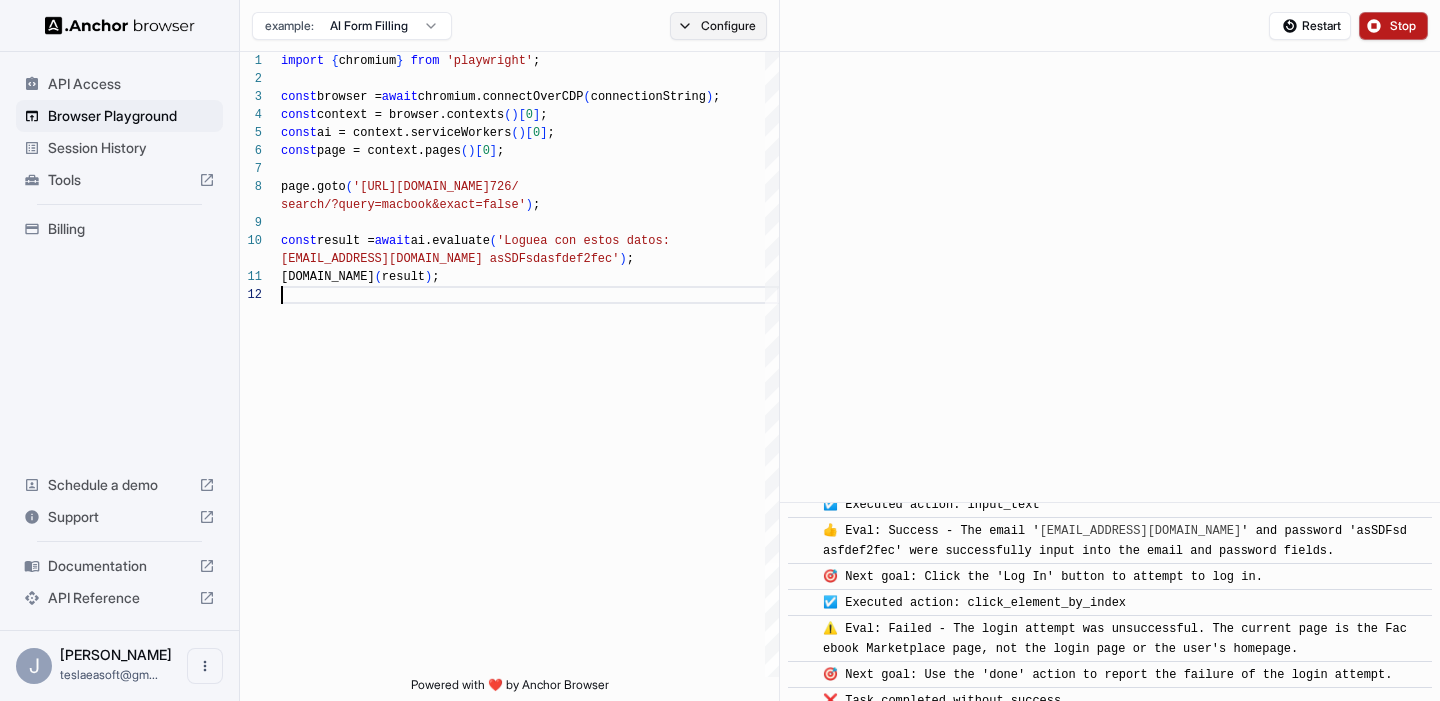 click on "Configure" at bounding box center (718, 26) 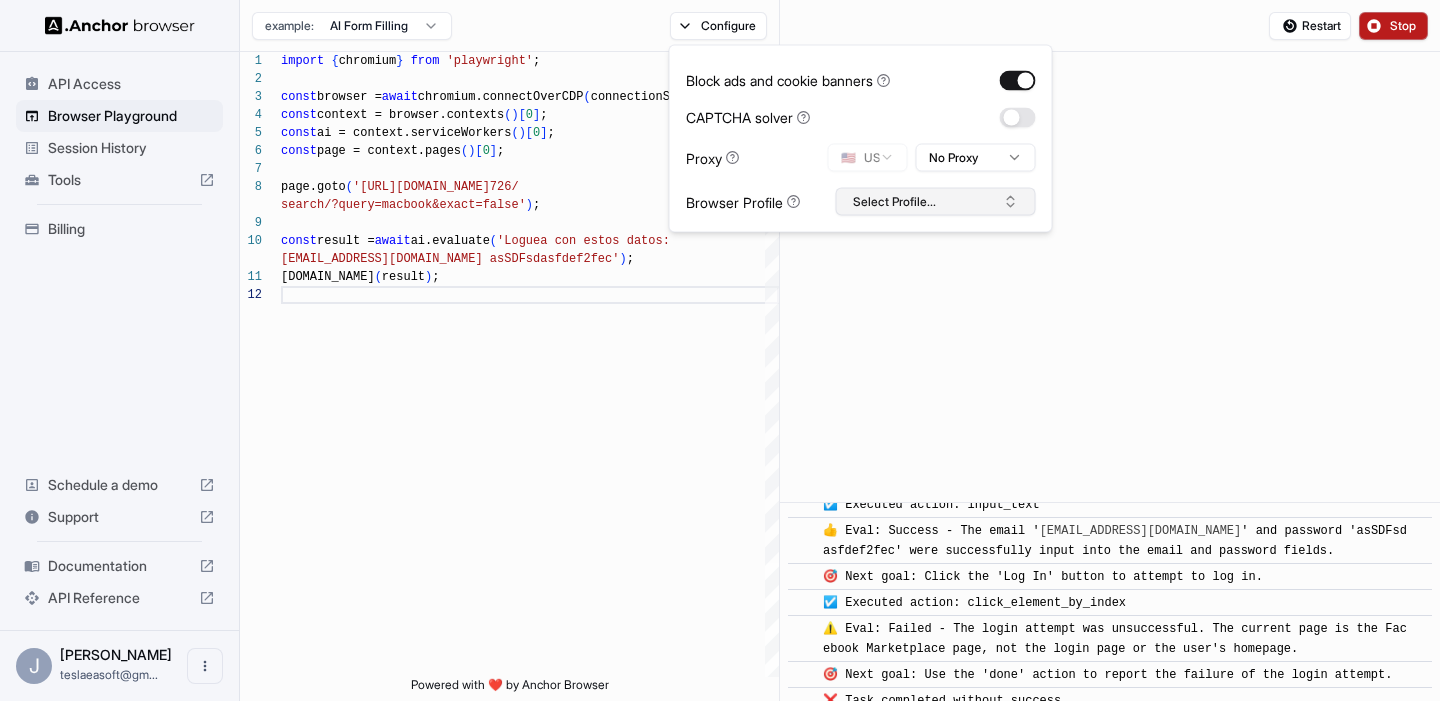 click on "Select Profile..." at bounding box center [936, 202] 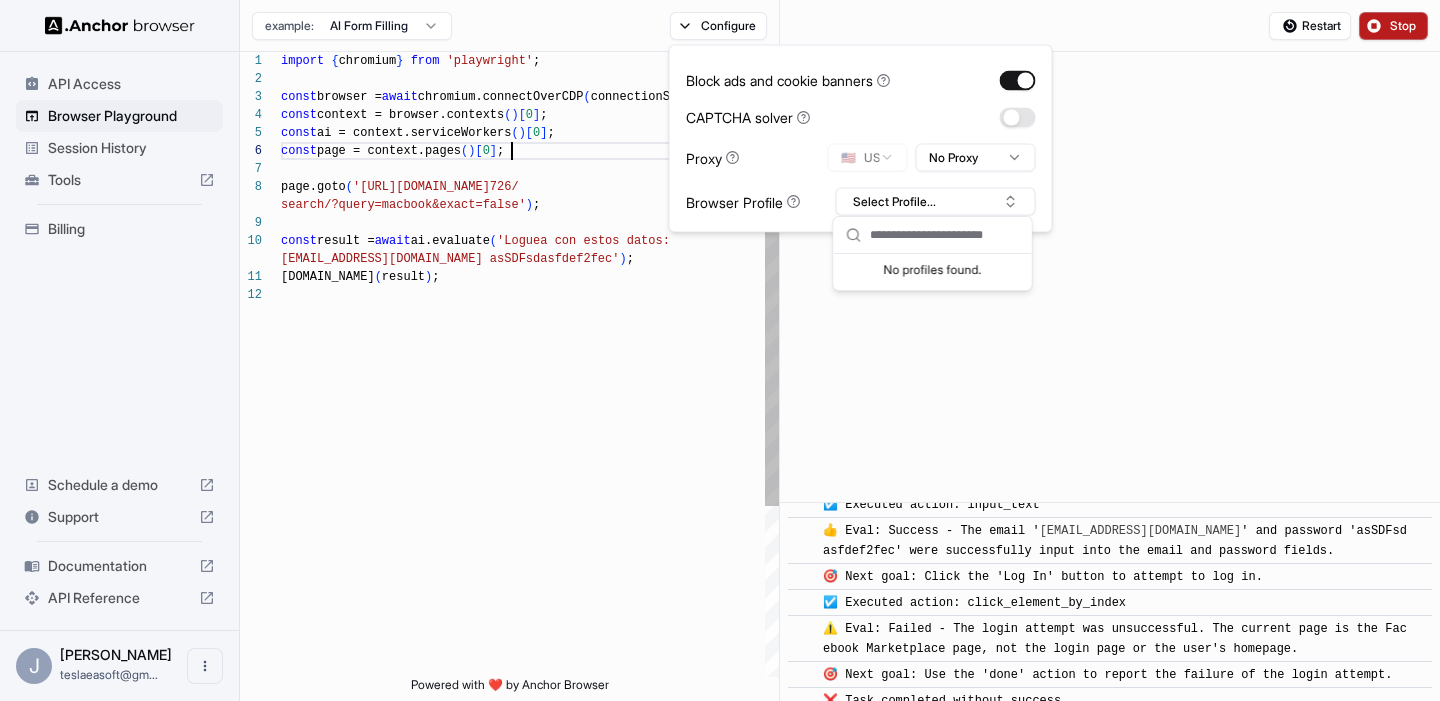 scroll, scrollTop: 90, scrollLeft: 0, axis: vertical 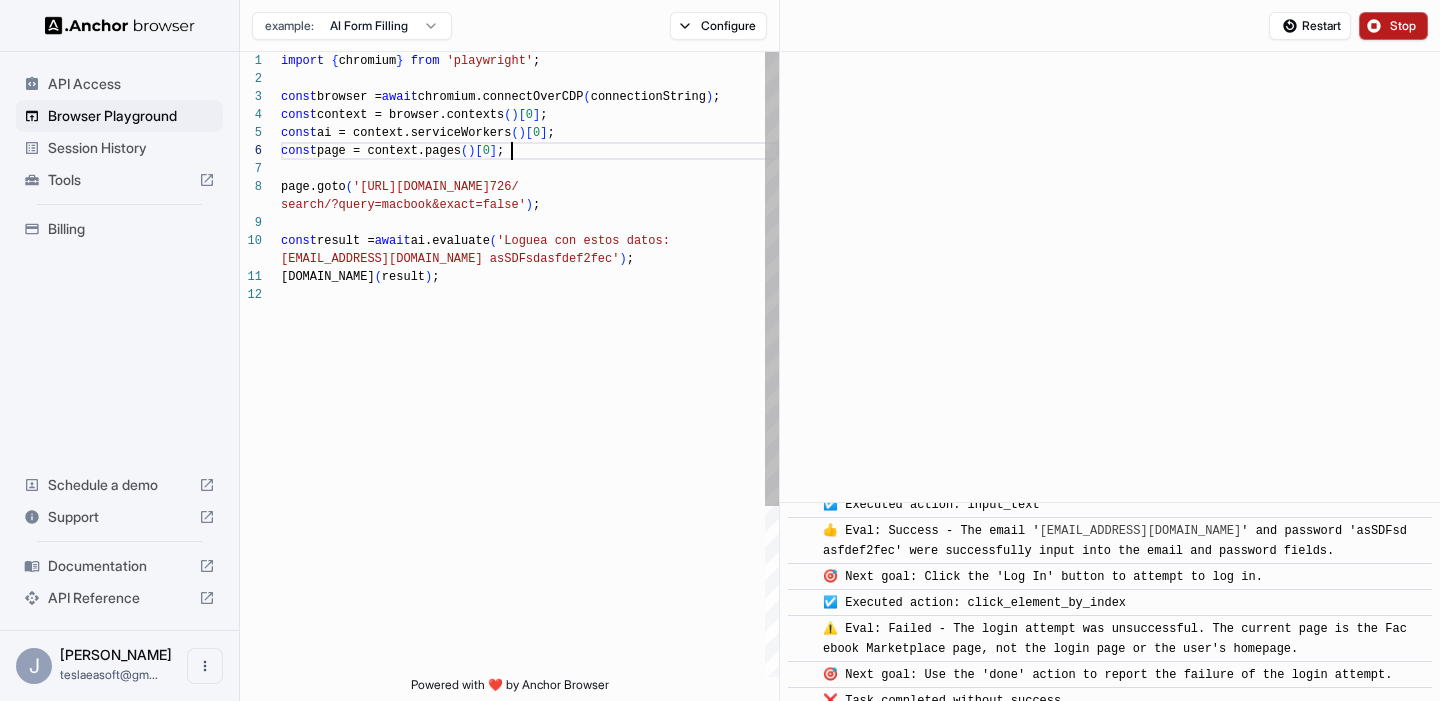 click on "import   {  chromium  }   from   'playwright' ; const  browser =  await  chromium.connectOverCDP ( connectionString ) ; const  context = browser.contexts ( ) [ 0 ] ; const  ai = context.serviceWorkers ( ) [ 0 ] ; const  page = context.pages ( ) [ 0 ] ; page.goto ( 'https://www.facebook.com/marketplace/104085552961 726/ const  result =  await  ai.evaluate ( 'Loguea con estos datos:  search/?query=macbook&exact=false' ) ; console.info ( result ) ; teslaeasoft@gmail.com asSDFsdasfdef2fec' ) ;" at bounding box center [530, 481] 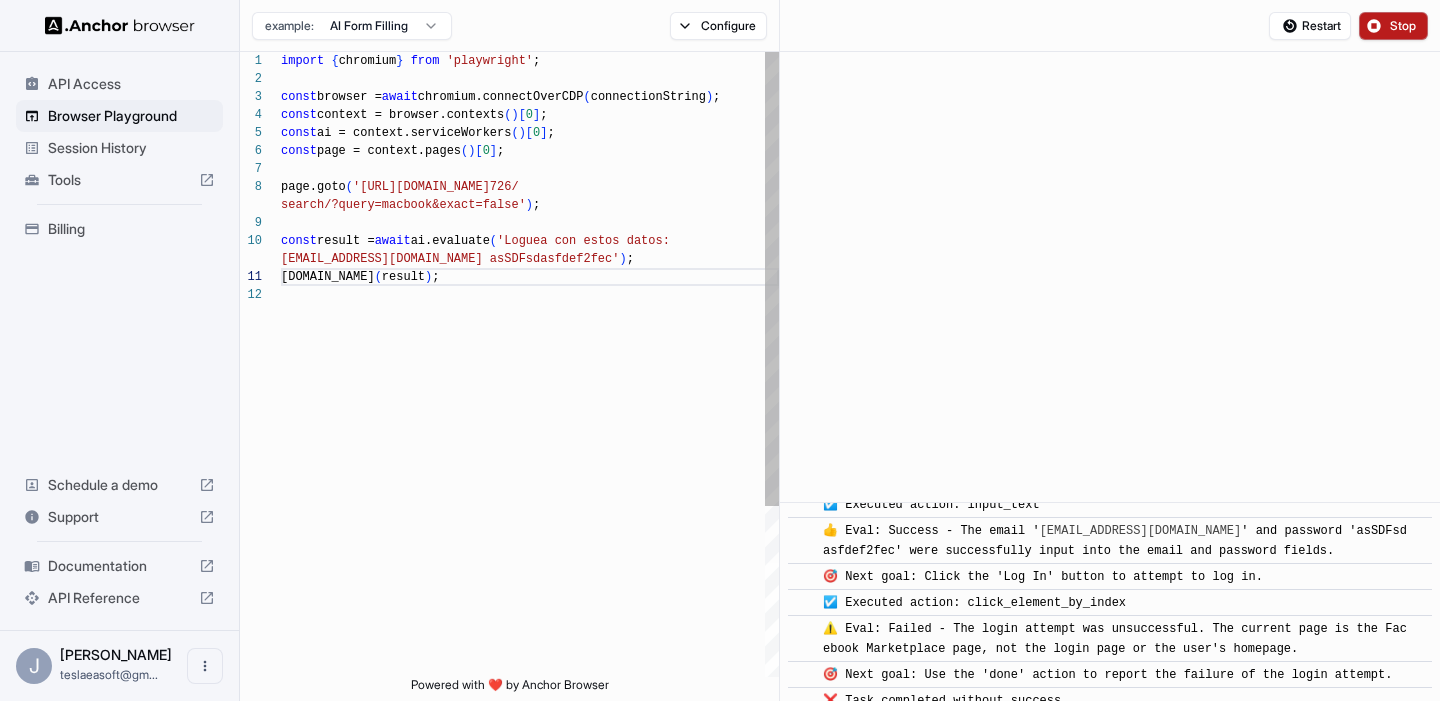 click on "import   {  chromium  }   from   'playwright' ; const  browser =  await  chromium.connectOverCDP ( connectionString ) ; const  context = browser.contexts ( ) [ 0 ] ; const  ai = context.serviceWorkers ( ) [ 0 ] ; const  page = context.pages ( ) [ 0 ] ; page.goto ( 'https://www.facebook.com/marketplace/104085552961 726/ const  result =  await  ai.evaluate ( 'Loguea con estos datos:  search/?query=macbook&exact=false' ) ; console.info ( result ) ; teslaeasoft@gmail.com asSDFsdasfdef2fec' ) ;" at bounding box center [530, 481] 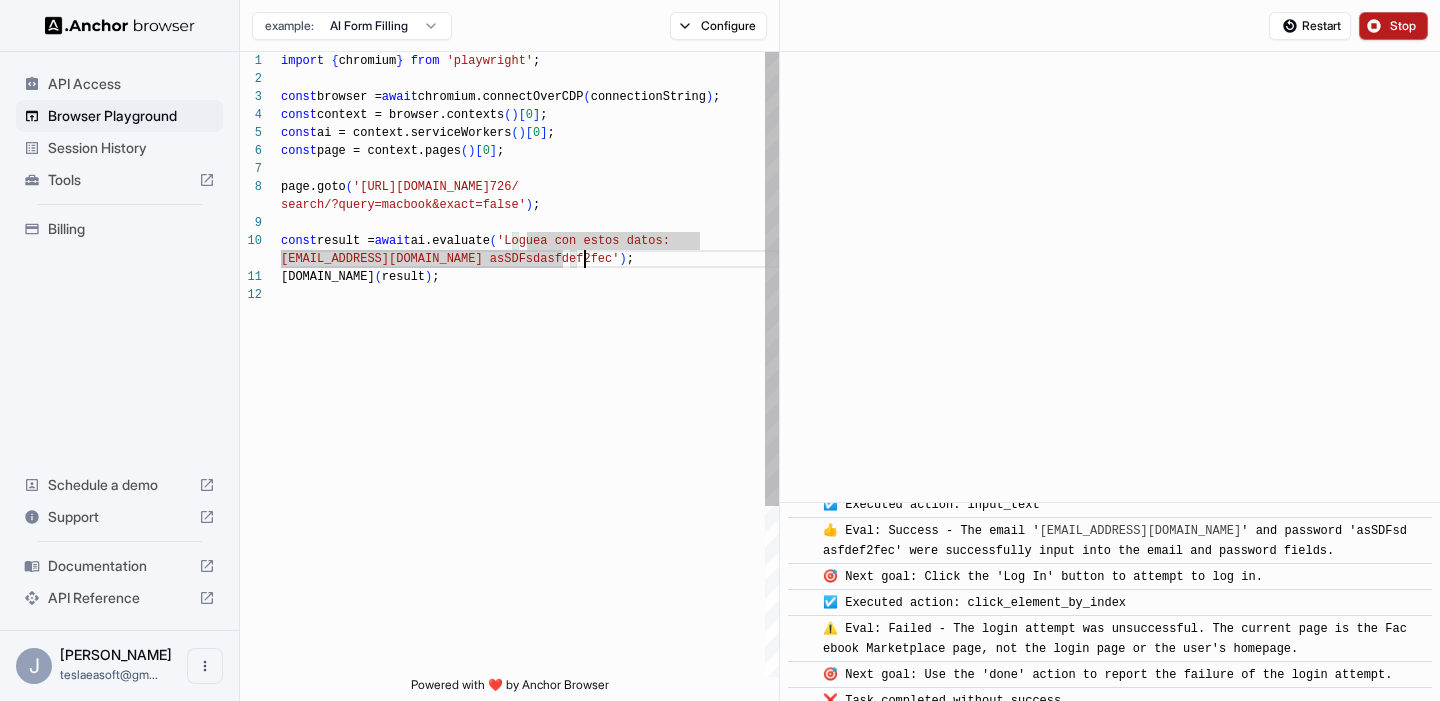scroll, scrollTop: 18, scrollLeft: 0, axis: vertical 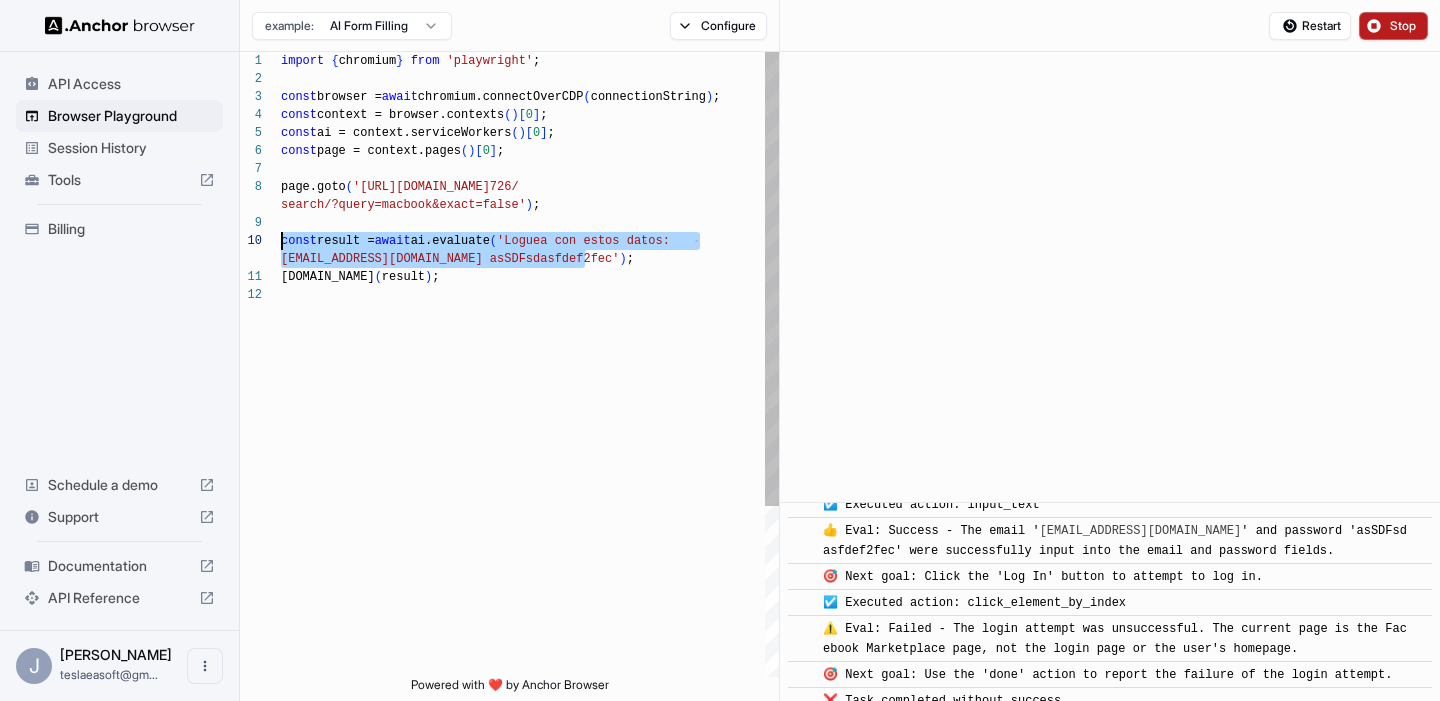 drag, startPoint x: 605, startPoint y: 258, endPoint x: 243, endPoint y: 244, distance: 362.27063 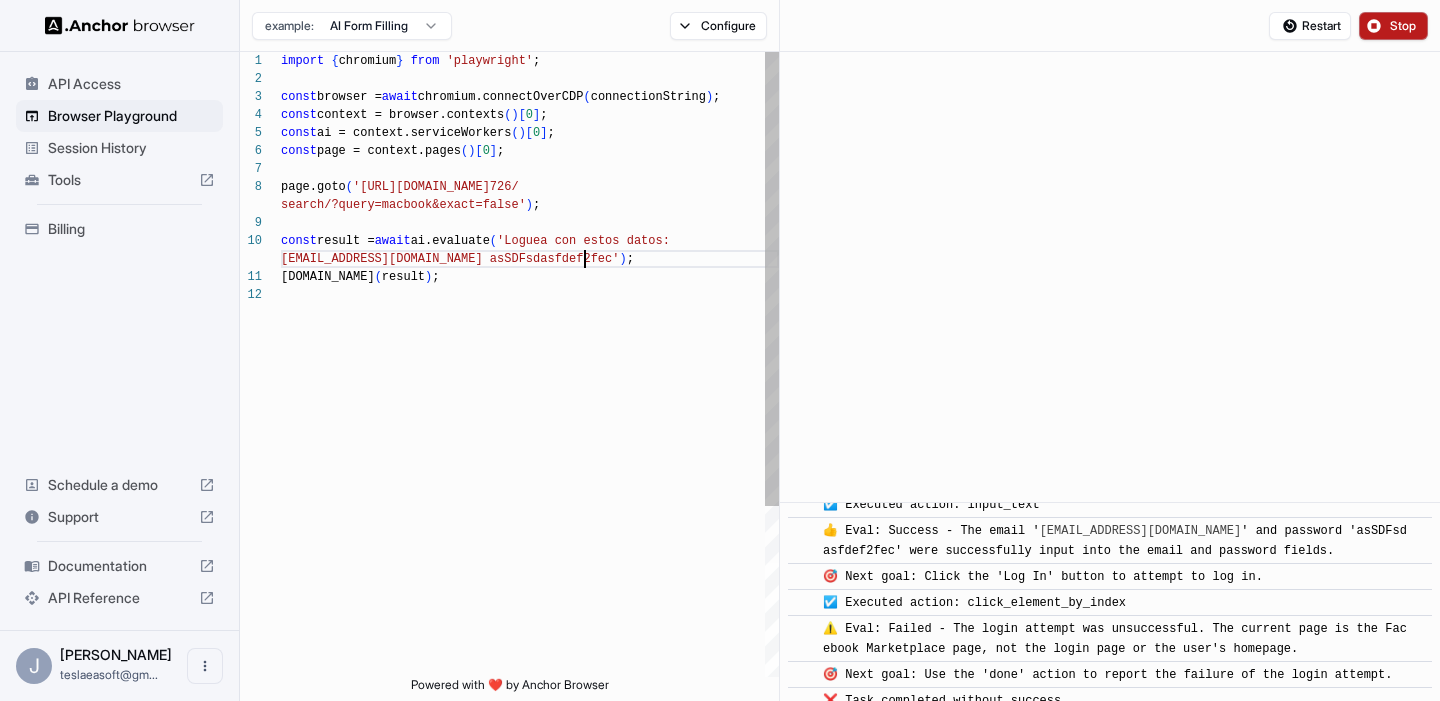 click on "import   {  chromium  }   from   'playwright' ; const  browser =  await  chromium.connectOverCDP ( connectionString ) ; const  context = browser.contexts ( ) [ 0 ] ; const  ai = context.serviceWorkers ( ) [ 0 ] ; const  page = context.pages ( ) [ 0 ] ; page.goto ( 'https://www.facebook.com/marketplace/104085552961 726/ const  result =  await  ai.evaluate ( 'Loguea con estos datos:  search/?query=macbook&exact=false' ) ; console.info ( result ) ; teslaeasoft@gmail.com asSDFsdasfdef2fec' ) ;" at bounding box center [530, 481] 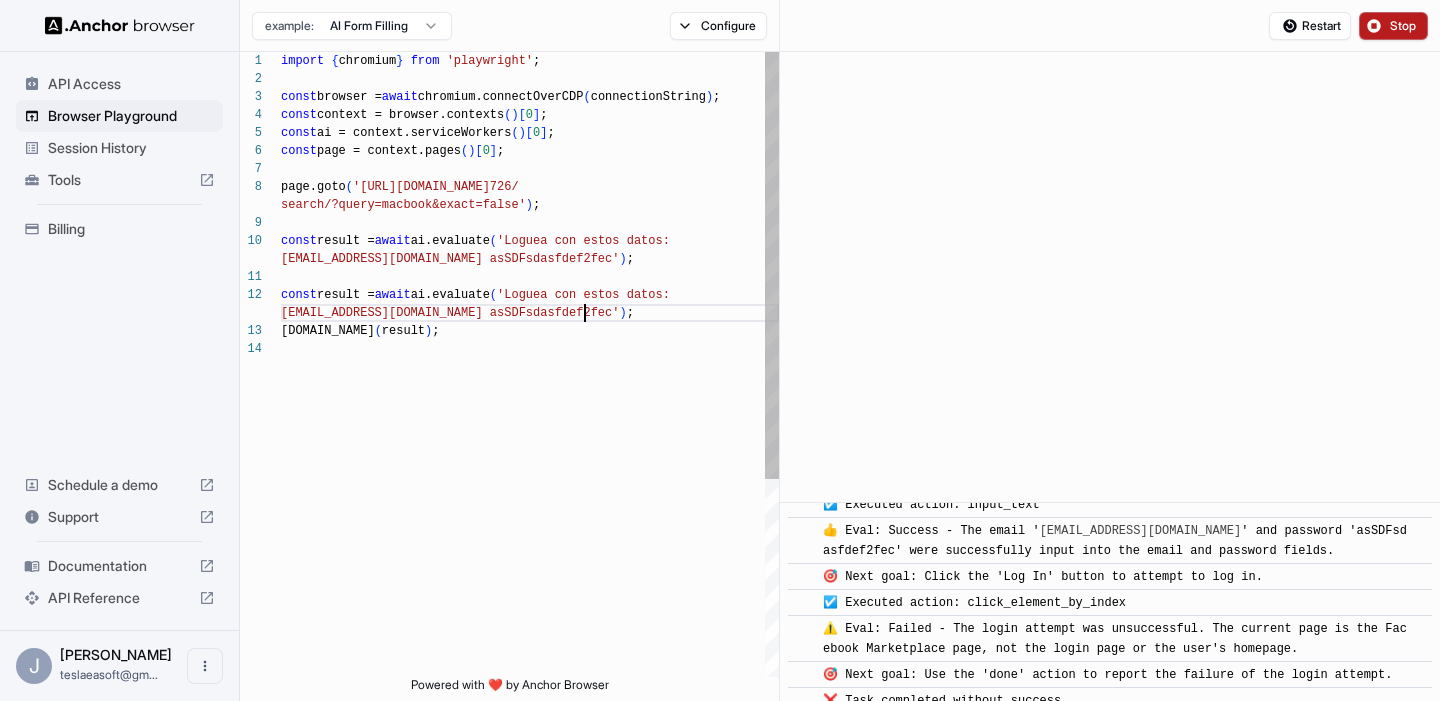 scroll, scrollTop: 90, scrollLeft: 0, axis: vertical 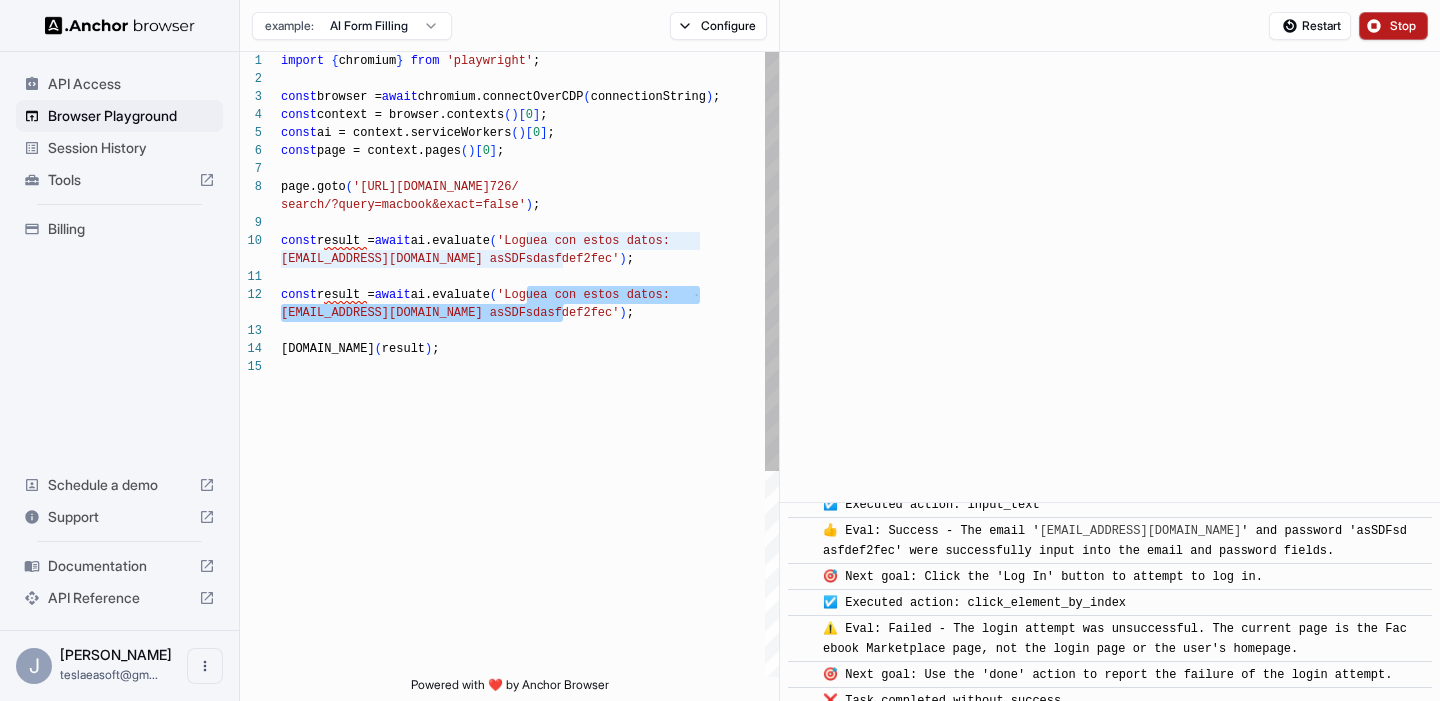 drag, startPoint x: 530, startPoint y: 300, endPoint x: 564, endPoint y: 316, distance: 37.576588 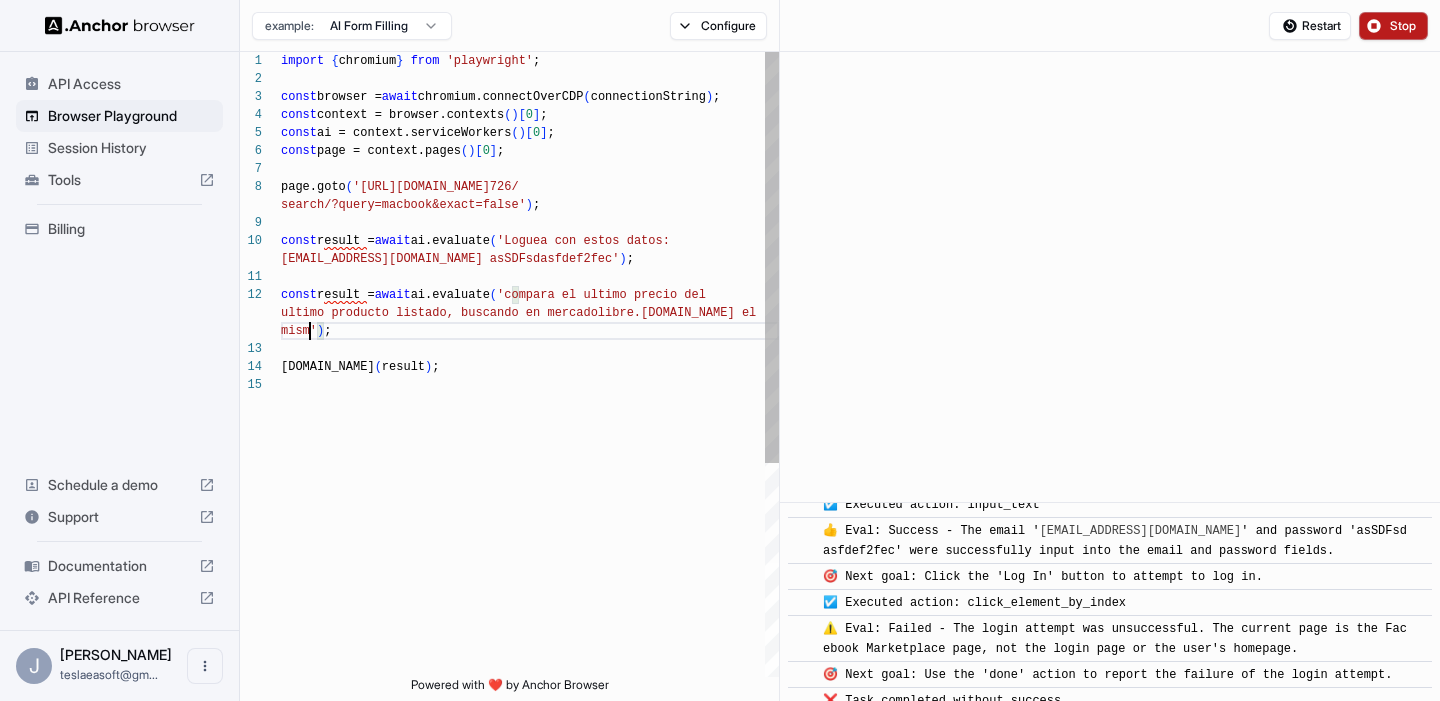 scroll, scrollTop: 90, scrollLeft: 0, axis: vertical 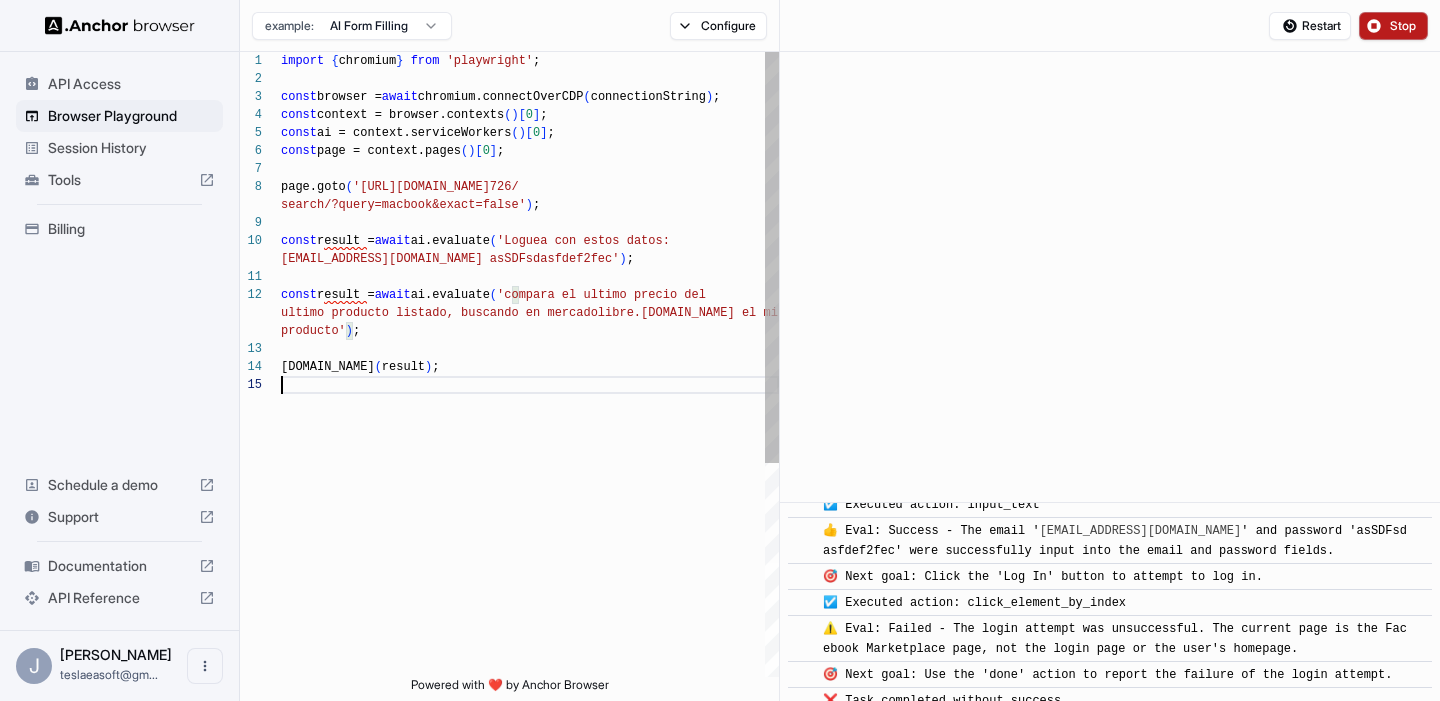 click on "import   {  chromium  }   from   'playwright' ; const  browser =  await  chromium.connectOverCDP ( connectionString ) ; const  context = browser.contexts ( ) [ 0 ] ; const  ai = context.serviceWorkers ( ) [ 0 ] ; const  page = context.pages ( ) [ 0 ] ; page.goto ( 'https://www.facebook.com/marketplace/104085552961 726/ const  result =  await  ai.evaluate ( 'Loguea con estos datos:  search/?query=macbook&exact=false' ) ; console.info ( result ) ; teslaeasoft@gmail.com asSDFsdasfdef2fec' ) ; const  result =  await  ai.evaluate ( 'compara el ultimo precio del  ultimo producto listado, buscando en mercadolibre. com.ar el mismo  producto' ) ;" at bounding box center (530, 526) 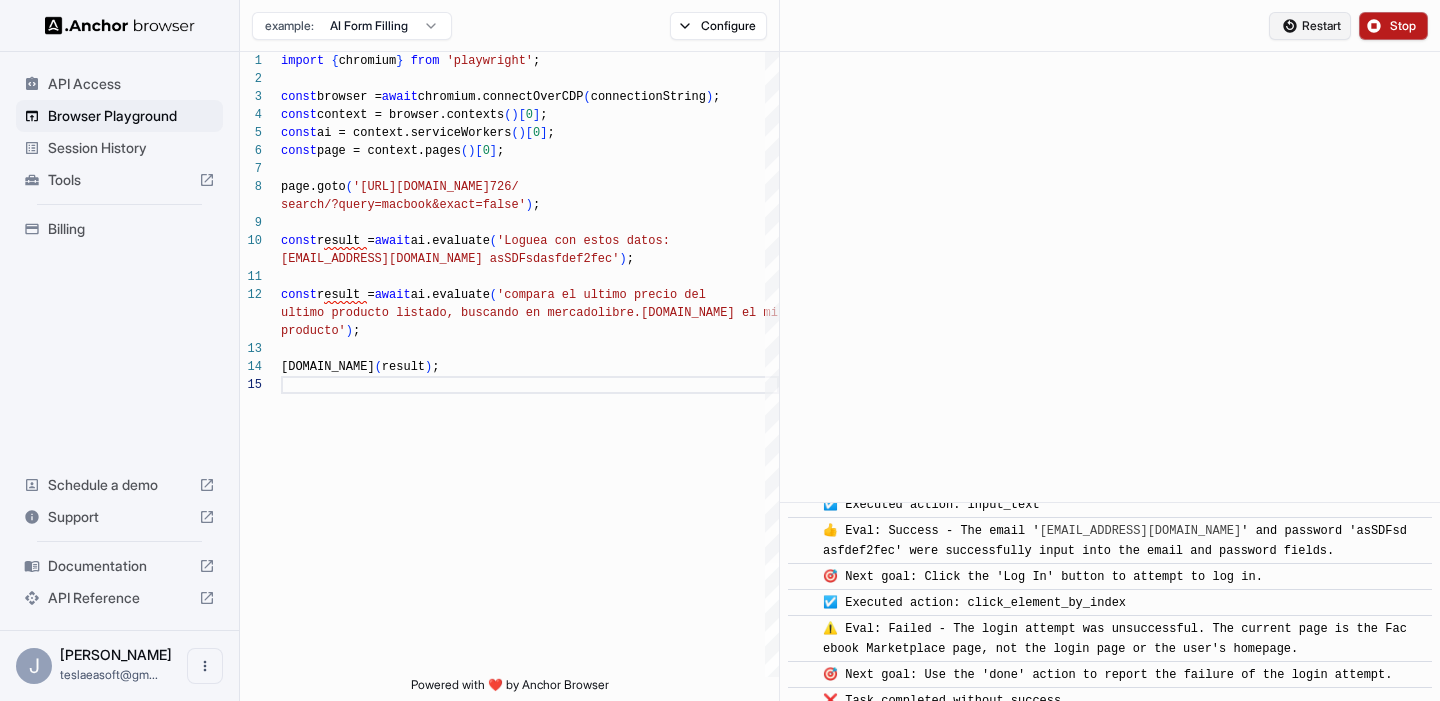 click on "Restart" at bounding box center [1310, 26] 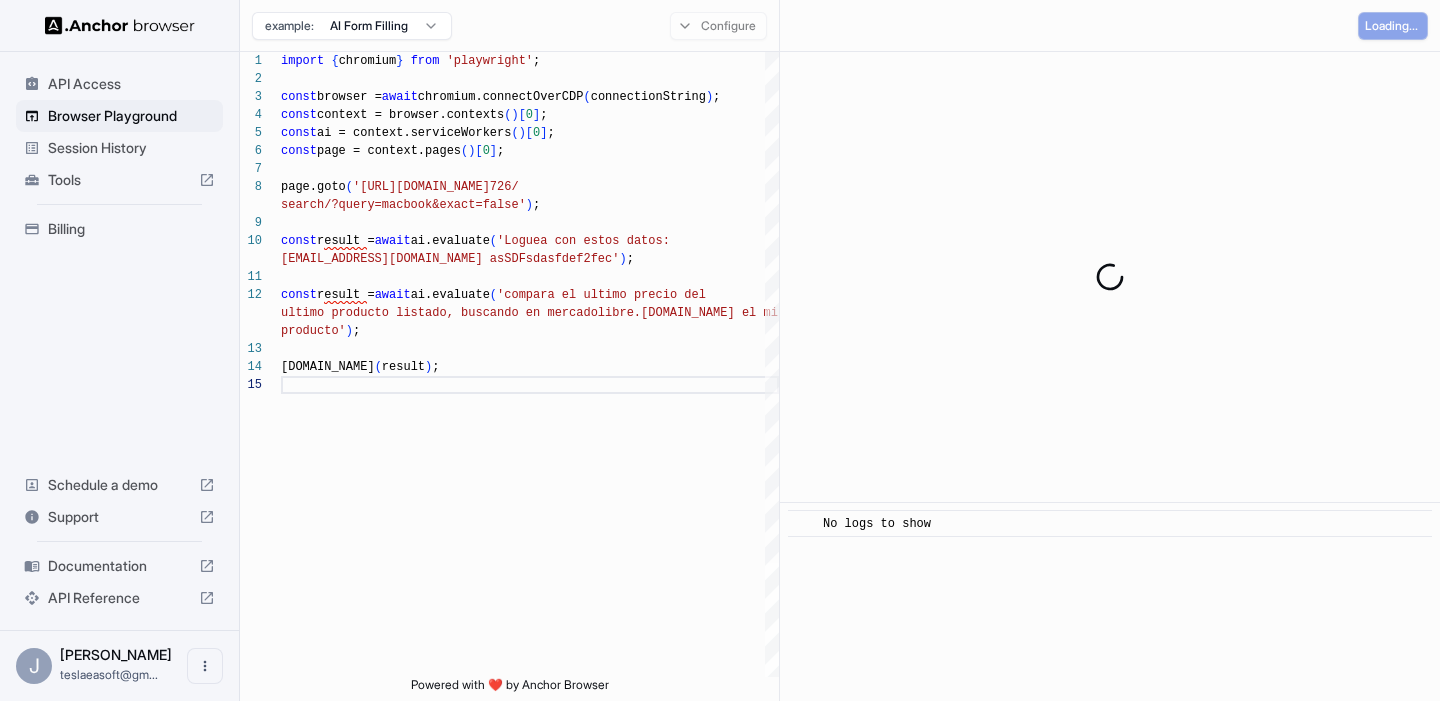scroll, scrollTop: 0, scrollLeft: 0, axis: both 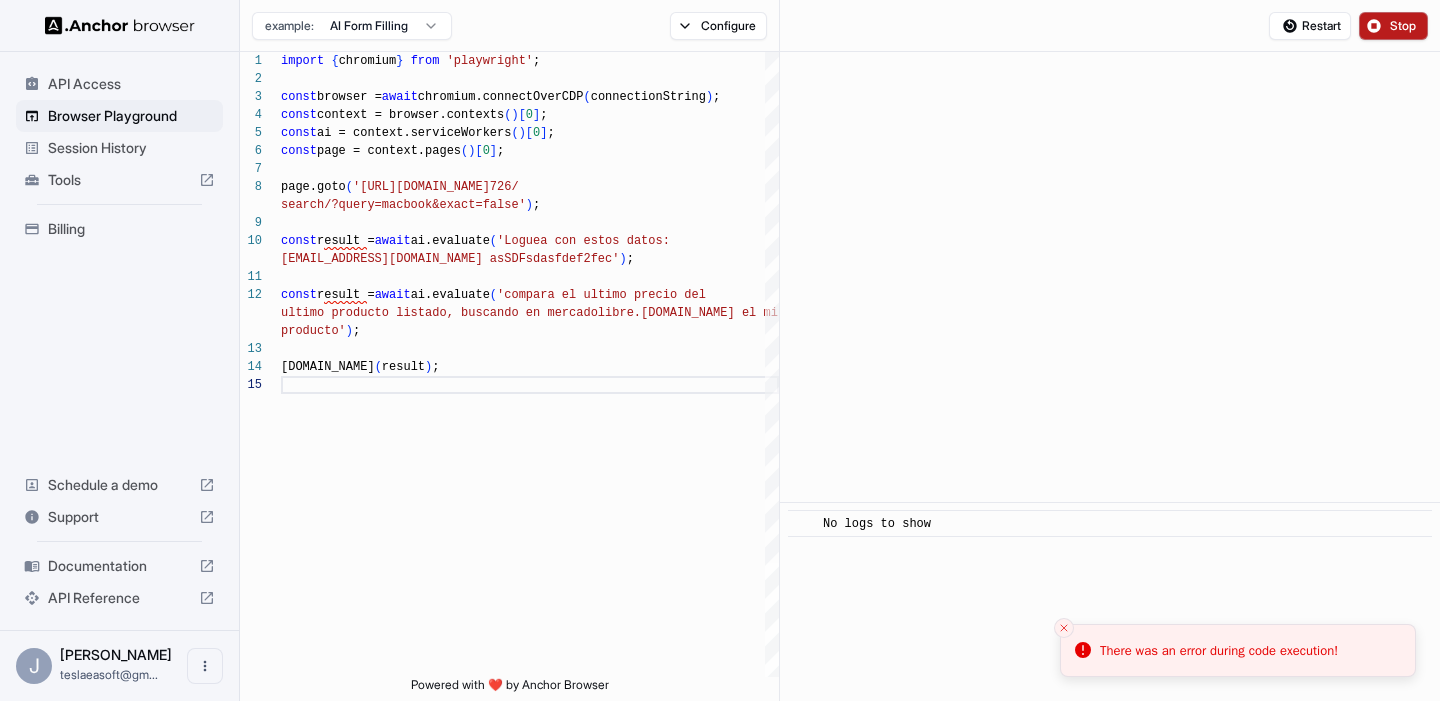 click on "There was an error during code execution!" at bounding box center (1238, 651) 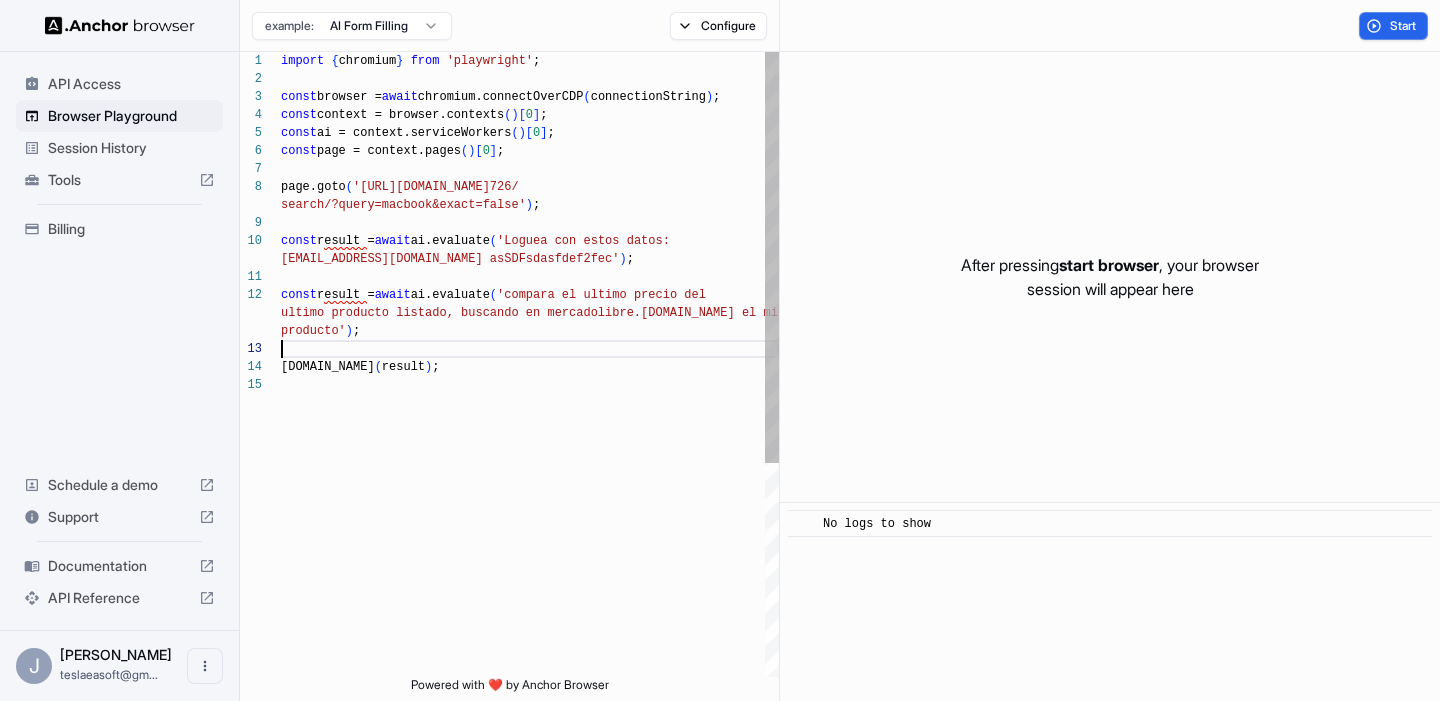 scroll, scrollTop: 108, scrollLeft: 0, axis: vertical 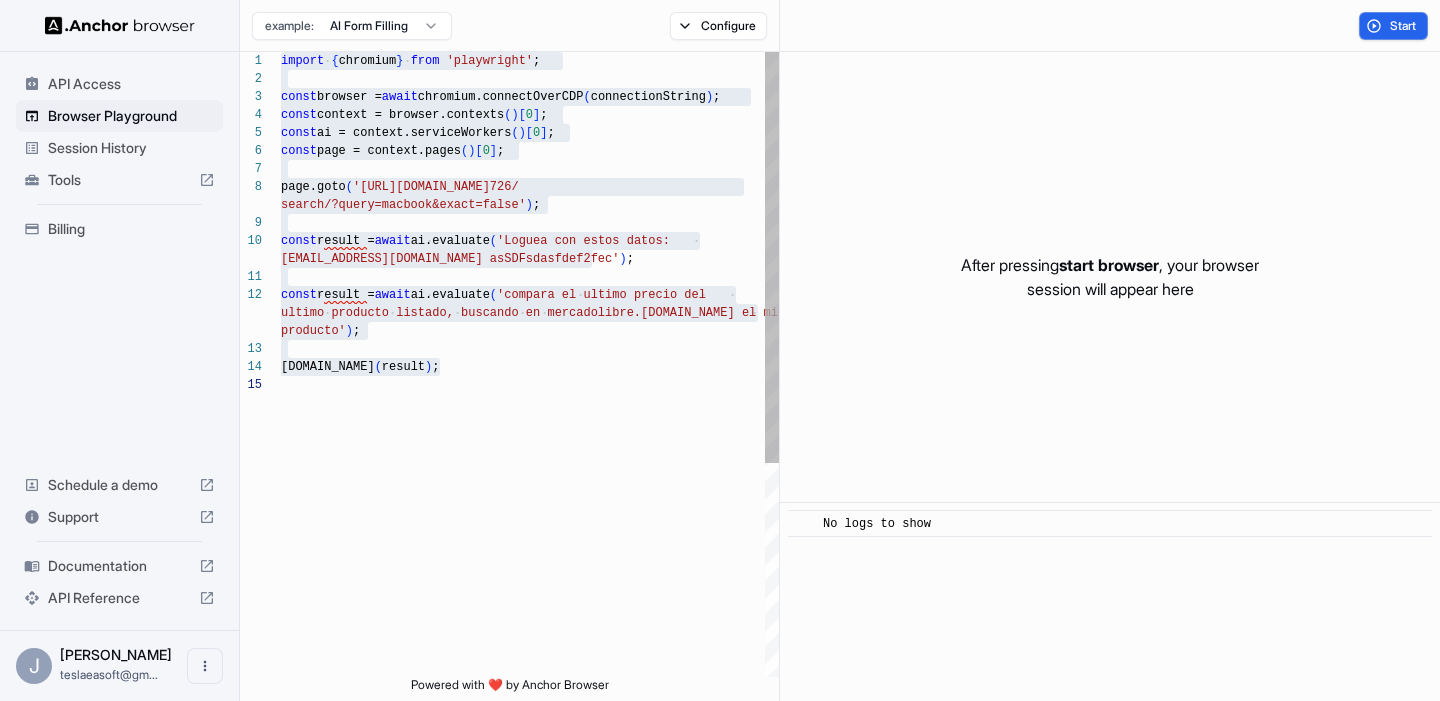 type on "**********" 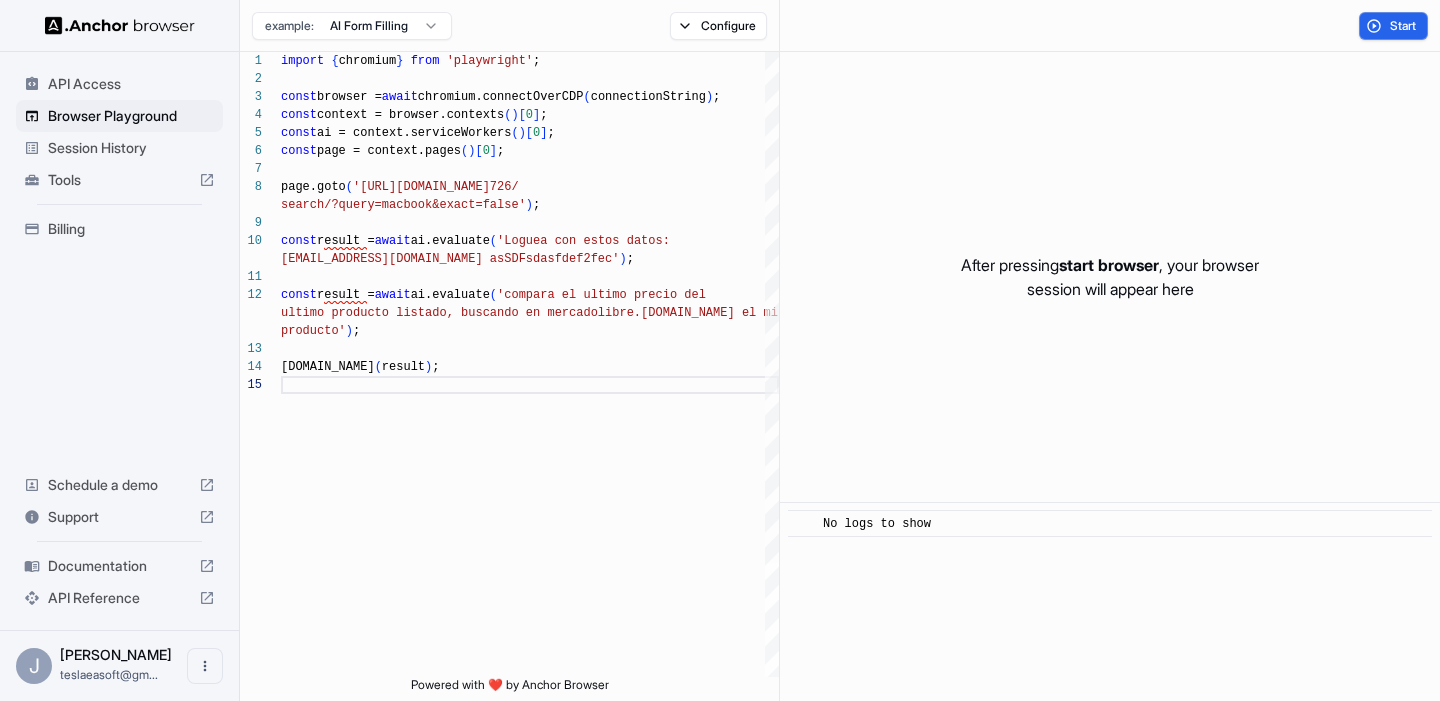click on "​ No logs to show" at bounding box center [1110, 602] 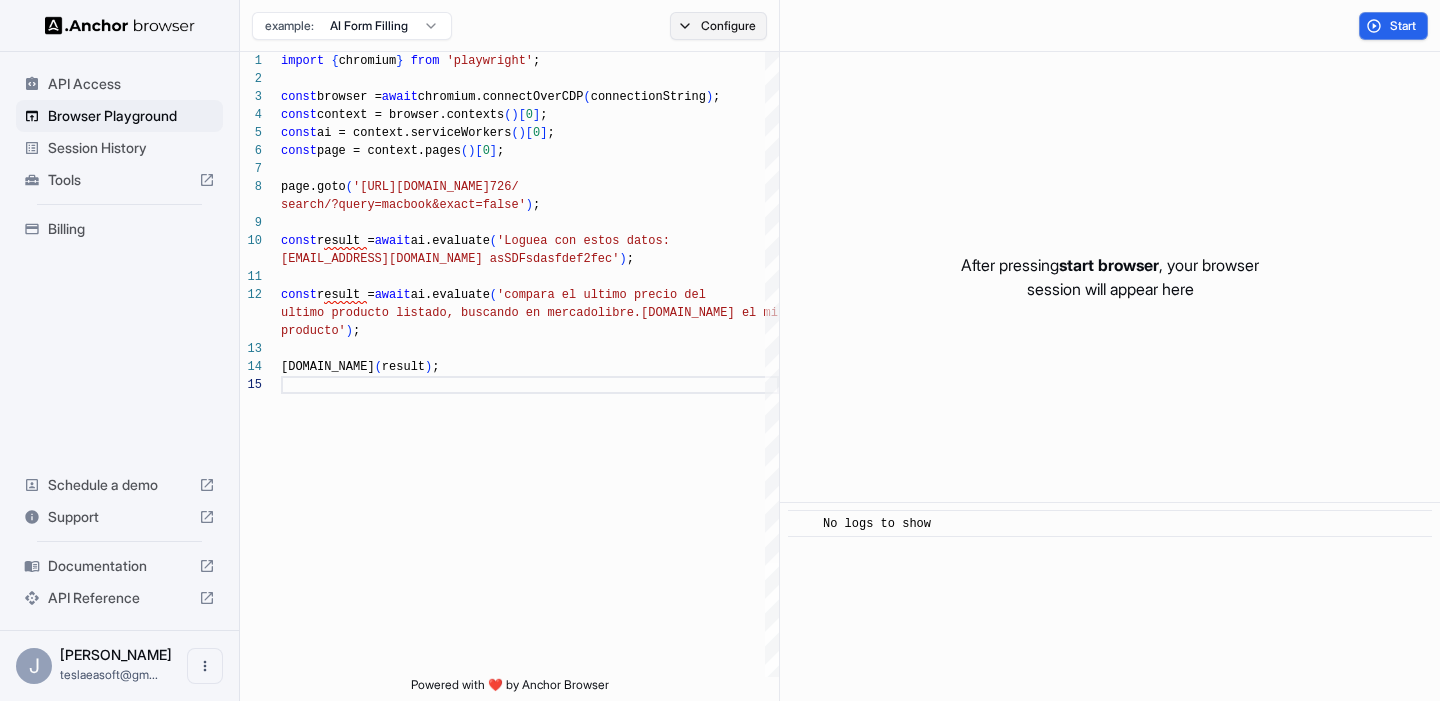 click on "Configure" at bounding box center (718, 26) 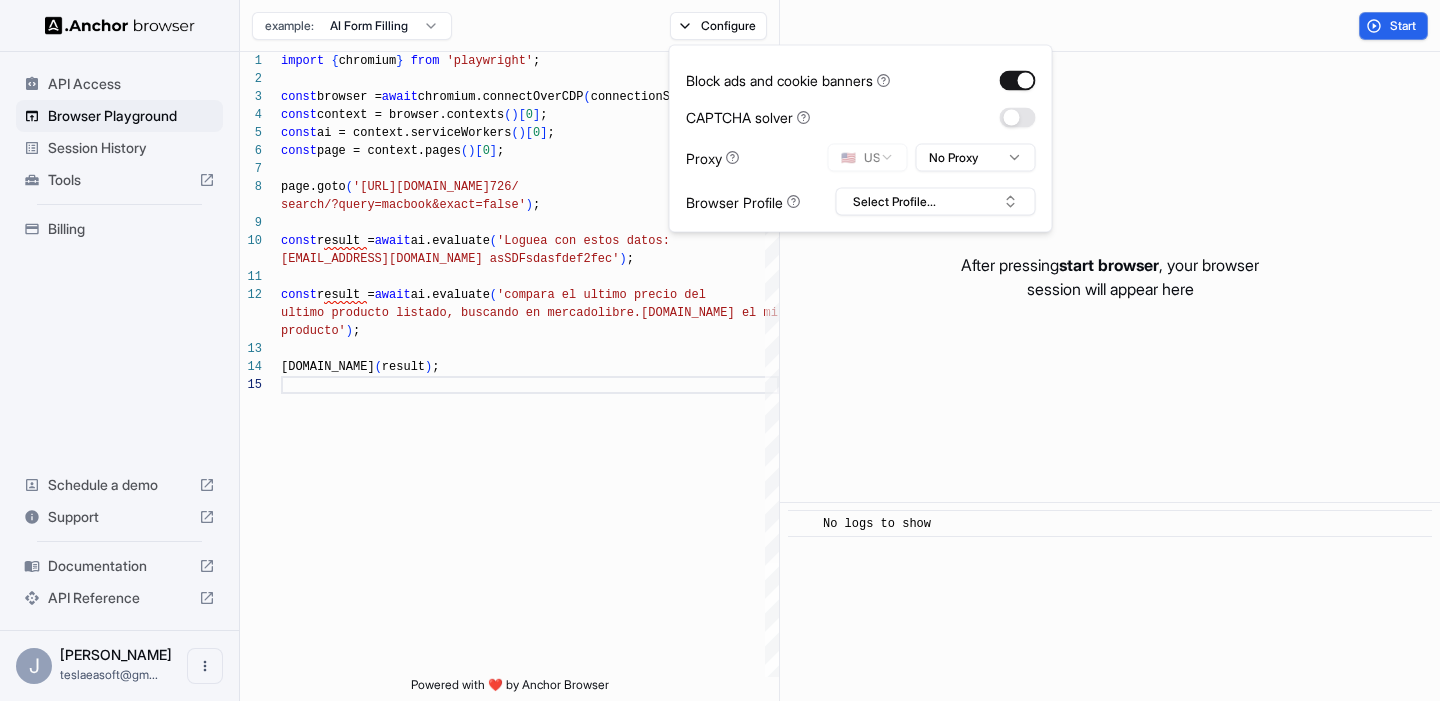 type on "on" 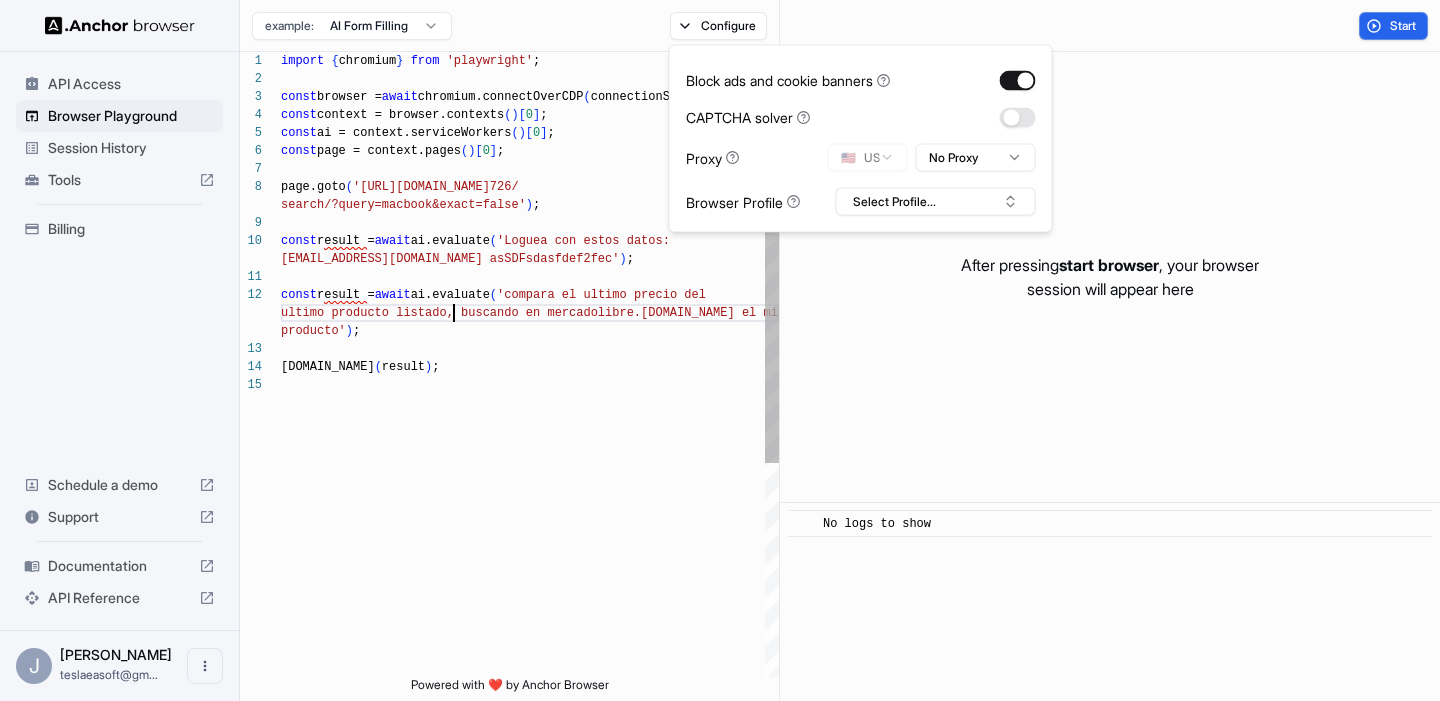 click on "import   {  chromium  }   from   'playwright' ; const  browser =  await  chromium.connectOverCDP ( connectionString ) ; const  context = browser.contexts ( ) [ 0 ] ; const  ai = context.serviceWorkers ( ) [ 0 ] ; const  page = context.pages ( ) [ 0 ] ; page.goto ( 'https://www.facebook.com/marketplace/104085552961 726/ const  result =  await  ai.evaluate ( 'Loguea con estos datos:  search/?query=macbook&exact=false' ) ; console.info ( result ) ; teslaeasoft@gmail.com asSDFsdasfdef2fec' ) ; const  result =  await  ai.evaluate ( 'compara el ultimo precio del  ultimo producto listado, buscando en mercadolibre. com.ar el mismo  producto' ) ;" at bounding box center [530, 526] 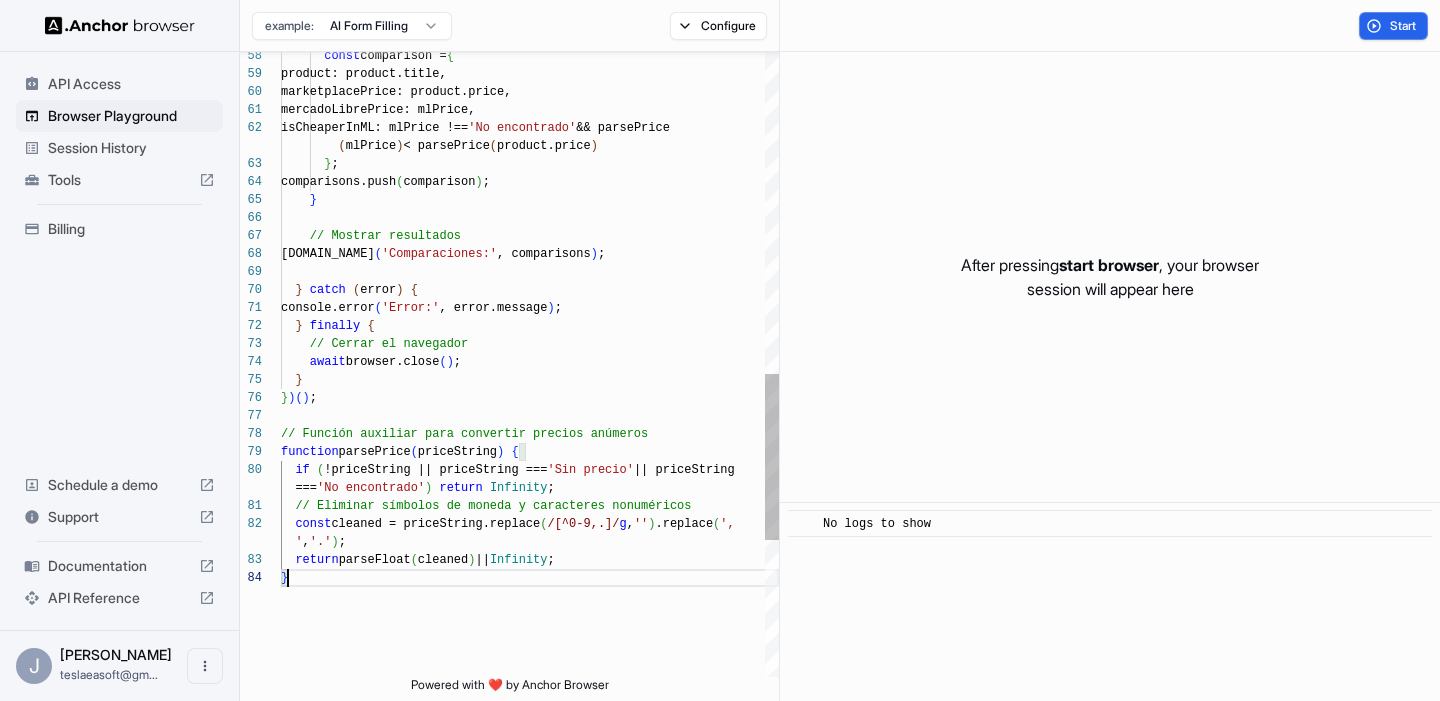 scroll, scrollTop: 108, scrollLeft: 0, axis: vertical 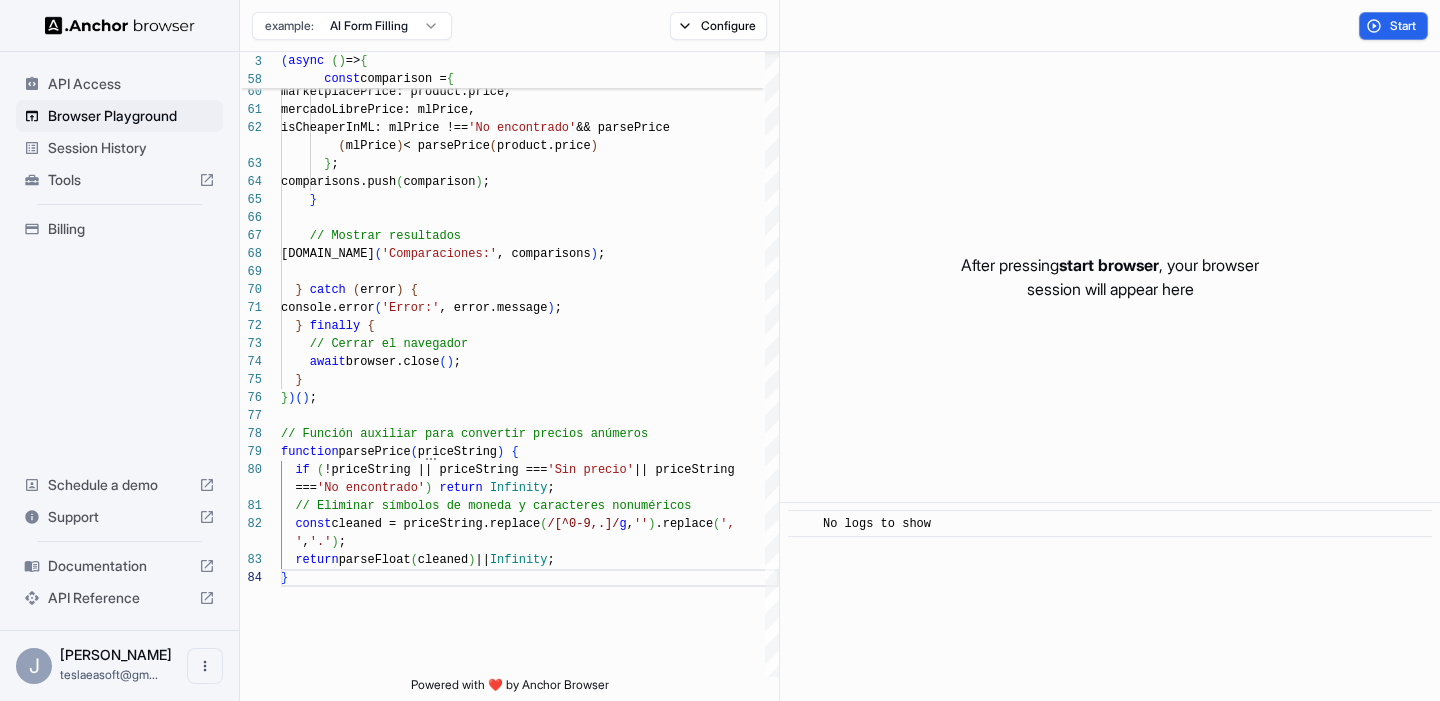 click on "Start" at bounding box center [1110, 26] 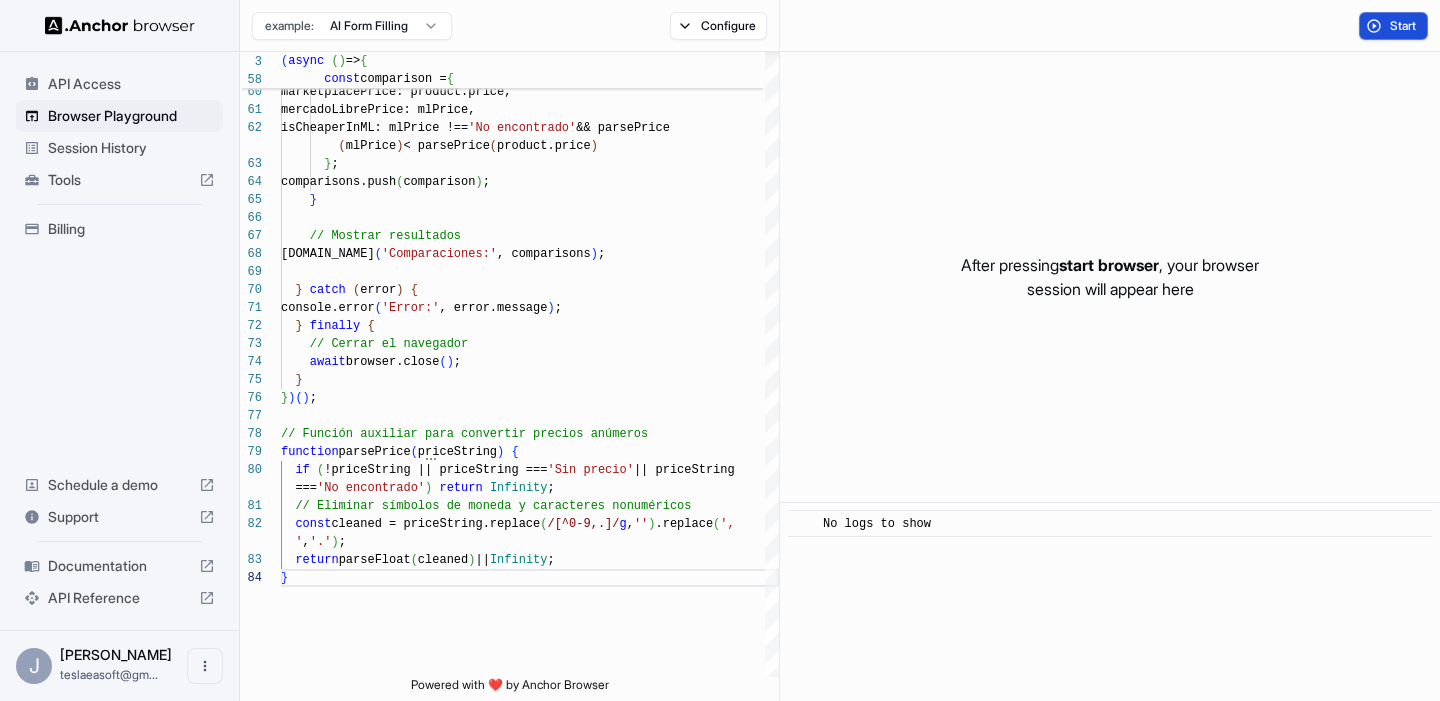 click on "Start" at bounding box center (1404, 26) 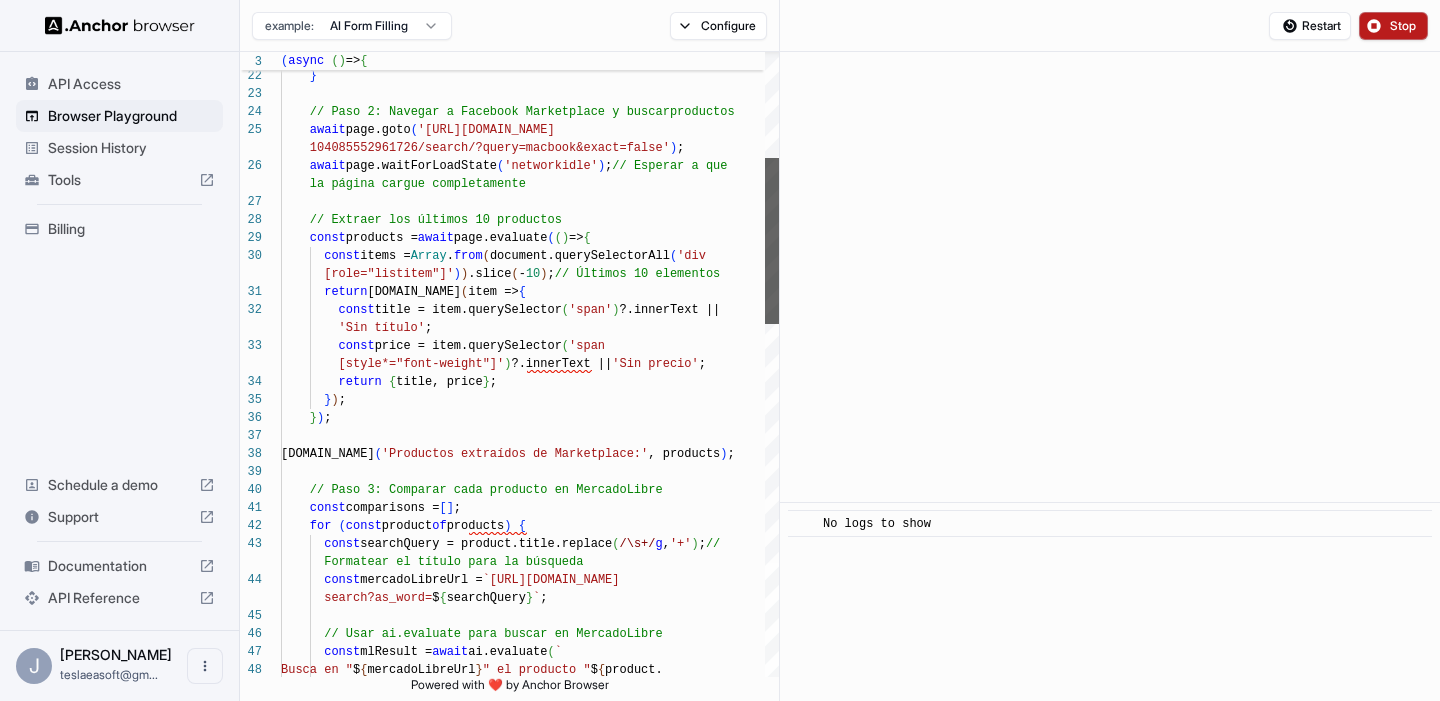 click at bounding box center [772, 364] 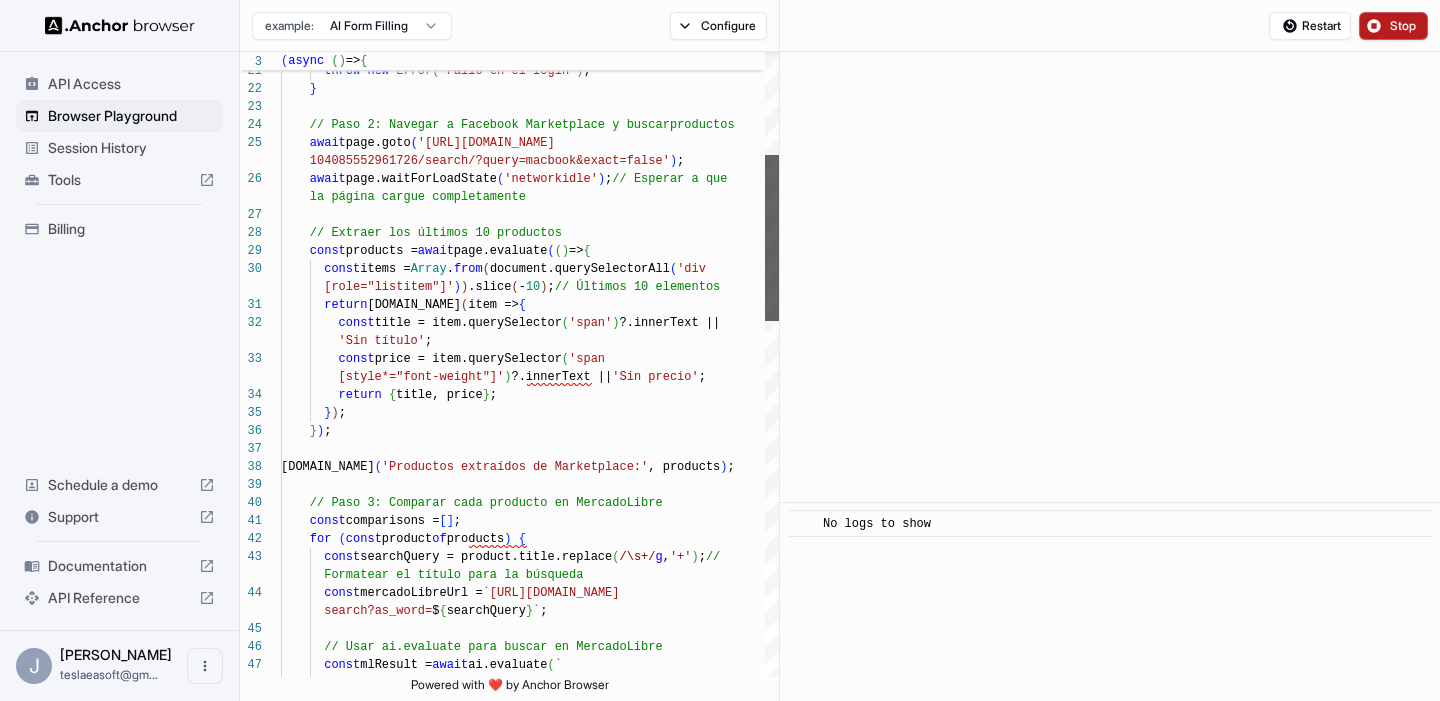 click at bounding box center [772, 238] 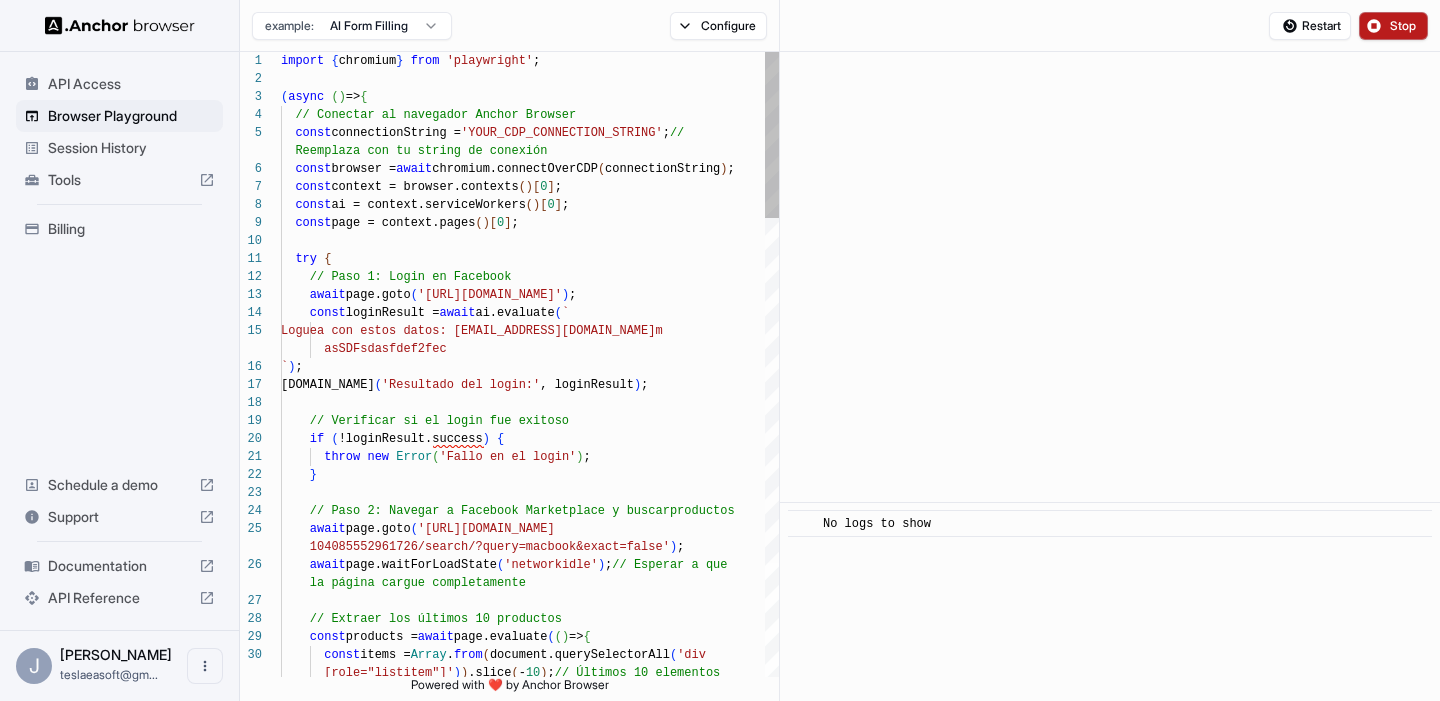 type on "**********" 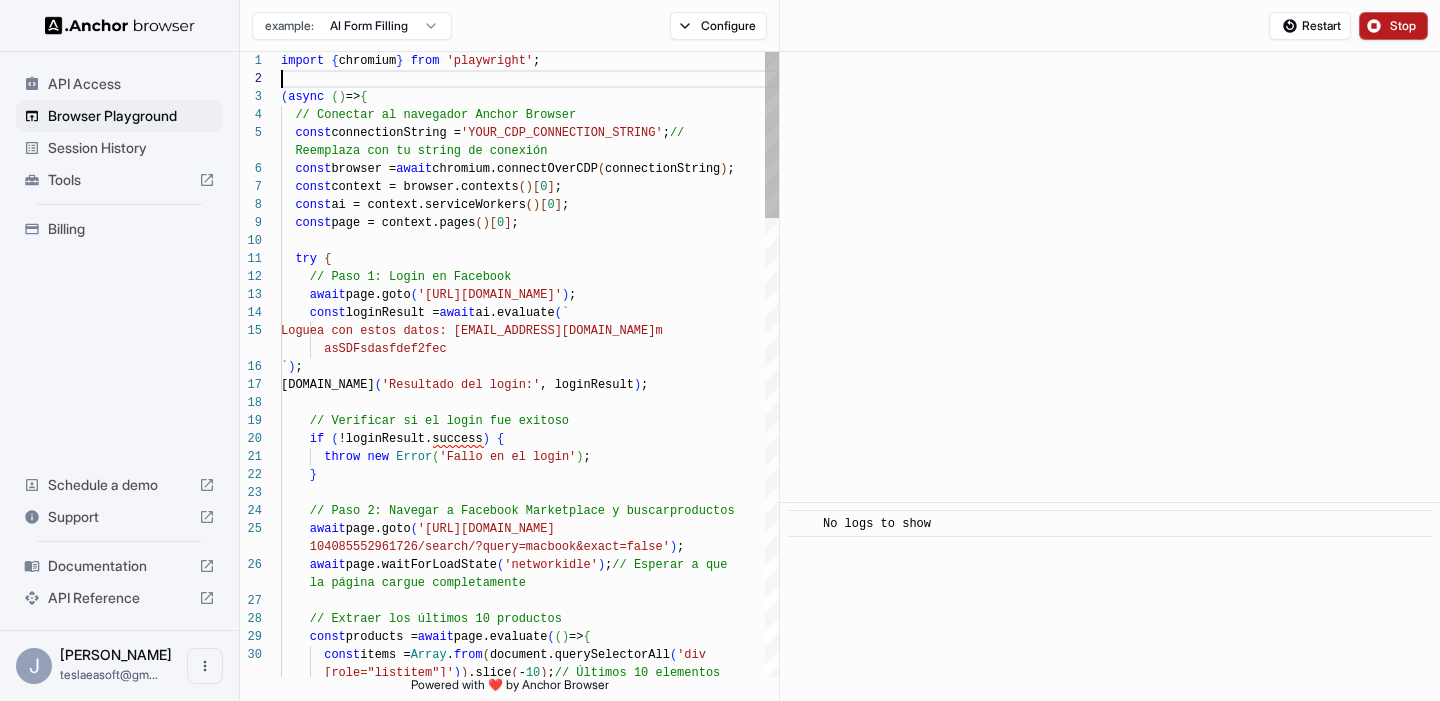 click on "throw   new   Error ( 'Fallo en el login' ) ;      }      // Paso 2: Navegar a Facebook Marketplace y buscar  productos      await  page.goto ( 'https://www.facebook.com/marketplace/      104085552961726/search/?query=macbook&exact=false' ) ;      await  page.waitForLoadState ( 'networkidle' ) ;  // Esperar a que       la página cargue completamente      // Extraer los últimos 10 productos      const  products =  await  page.evaluate ( ( )  =>  {        const  items =  Array . from ( document.querySelectorAll ( 'div        [role="listitem"]' ) ) .slice ( - 10 ) ;  // Últimos 10 elementos      if   ( !loginResult.success )   {     ` ) ;     console.info ( 'Resultado del login:' , loginResult ) ;      // Verificar si el login fue exitoso      const  loginResult =  await  ai.evaluate ( `       Loguea con estos datos: teslaeasoft@gmail.co m            try   {" at bounding box center [530, 1228] 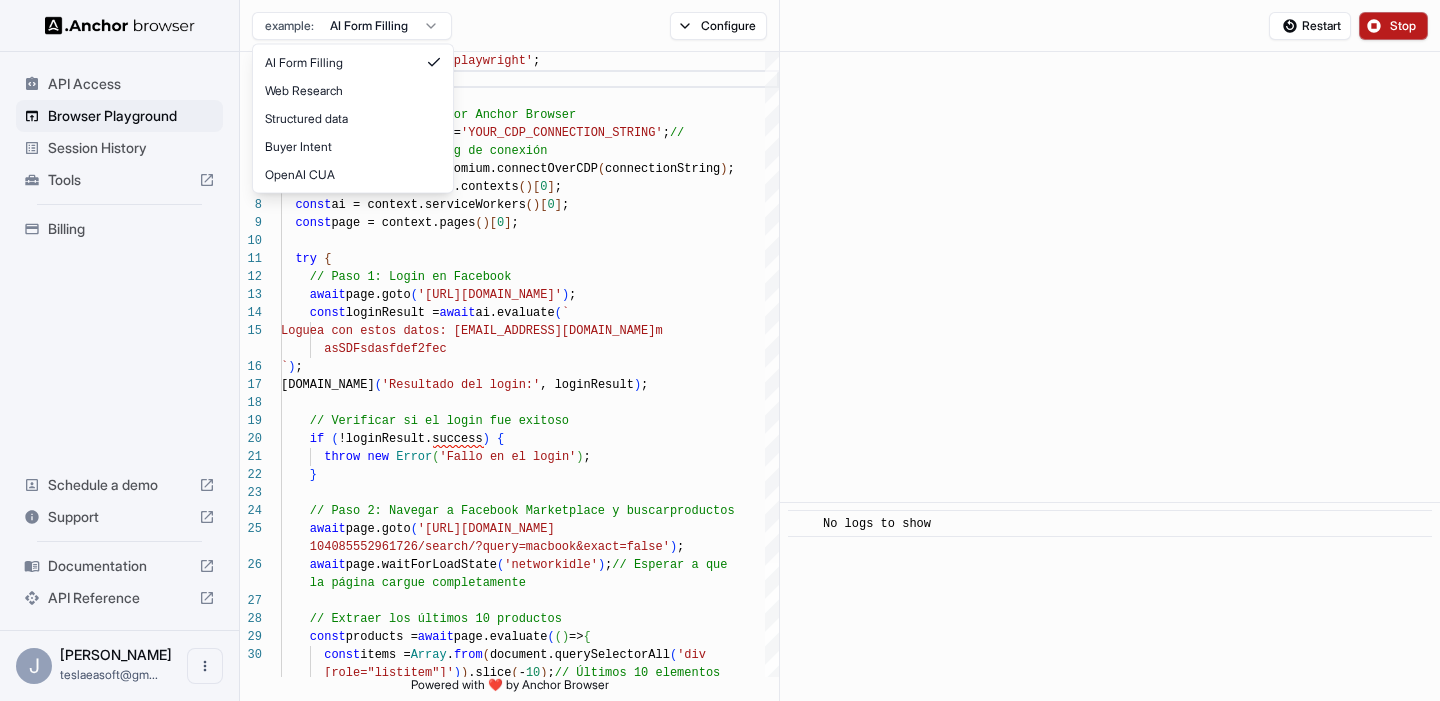 click on "API Access Browser Playground Session History Tools Billing Schedule a demo Support Documentation API Reference J JULIAN BAGILET teslaeasoft@gm... Browser Playground example:  AI Form Filling Configure Restart Stop 21 22 23 24 25 26 27 28 29 30 20 16 17 18 19 14 15 10 11 12 13 5 6 7 8 9 1 2 3 4        throw   new   Error ( 'Fallo en el login' ) ;      }      // Paso 2: Navegar a Facebook Marketplace y buscar  productos      await  page.goto ( 'https://www.facebook.com/marketplace/      104085552961726/search/?query=macbook&exact=false' ) ;      await  page.waitForLoadState ( 'networkidle' ) ;  // Esperar a que       la página cargue completamente      // Extraer los últimos 10 productos      const  products =  await  page.evaluate ( ( )  =>  {        const  items =  Array . from ( document.querySelectorAll ( 'div        [role="listitem"]' ) ) .slice ( - 10 ) ;  // Últimos 10 elementos      if   ( )" at bounding box center (720, 350) 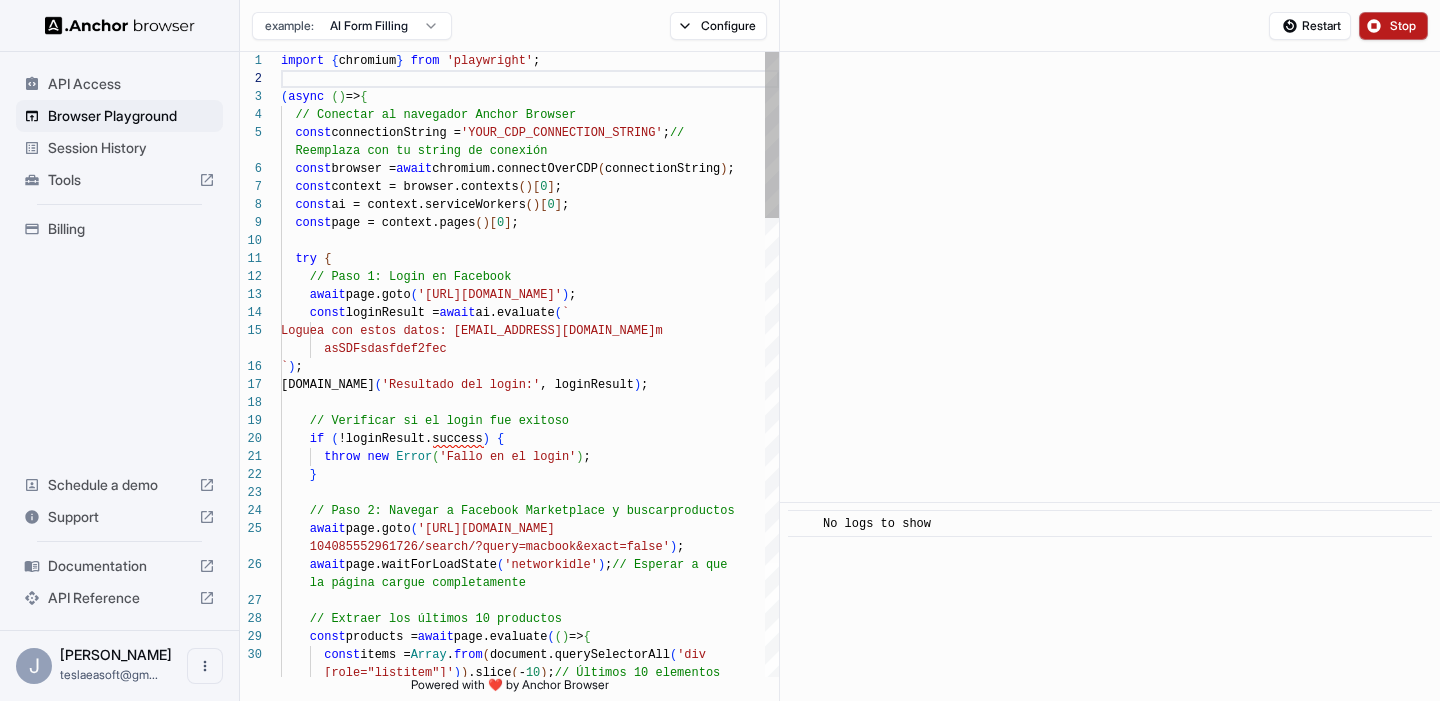 click on "API Access Browser Playground Session History Tools Billing Schedule a demo Support Documentation API Reference J JULIAN BAGILET teslaeasoft@gm... Browser Playground example:  AI Form Filling Configure Restart Stop 21 22 23 24 25 26 27 28 29 30 20 16 17 18 19 14 15 10 11 12 13 5 6 7 8 9 1 2 3 4        throw   new   Error ( 'Fallo en el login' ) ;      }      // Paso 2: Navegar a Facebook Marketplace y buscar  productos      await  page.goto ( 'https://www.facebook.com/marketplace/      104085552961726/search/?query=macbook&exact=false' ) ;      await  page.waitForLoadState ( 'networkidle' ) ;  // Esperar a que       la página cargue completamente      // Extraer los últimos 10 productos      const  products =  await  page.evaluate ( ( )  =>  {        const  items =  Array . from ( document.querySelectorAll ( 'div        [role="listitem"]' ) ) .slice ( - 10 ) ;  // Últimos 10 elementos      if   ( )" at bounding box center [720, 350] 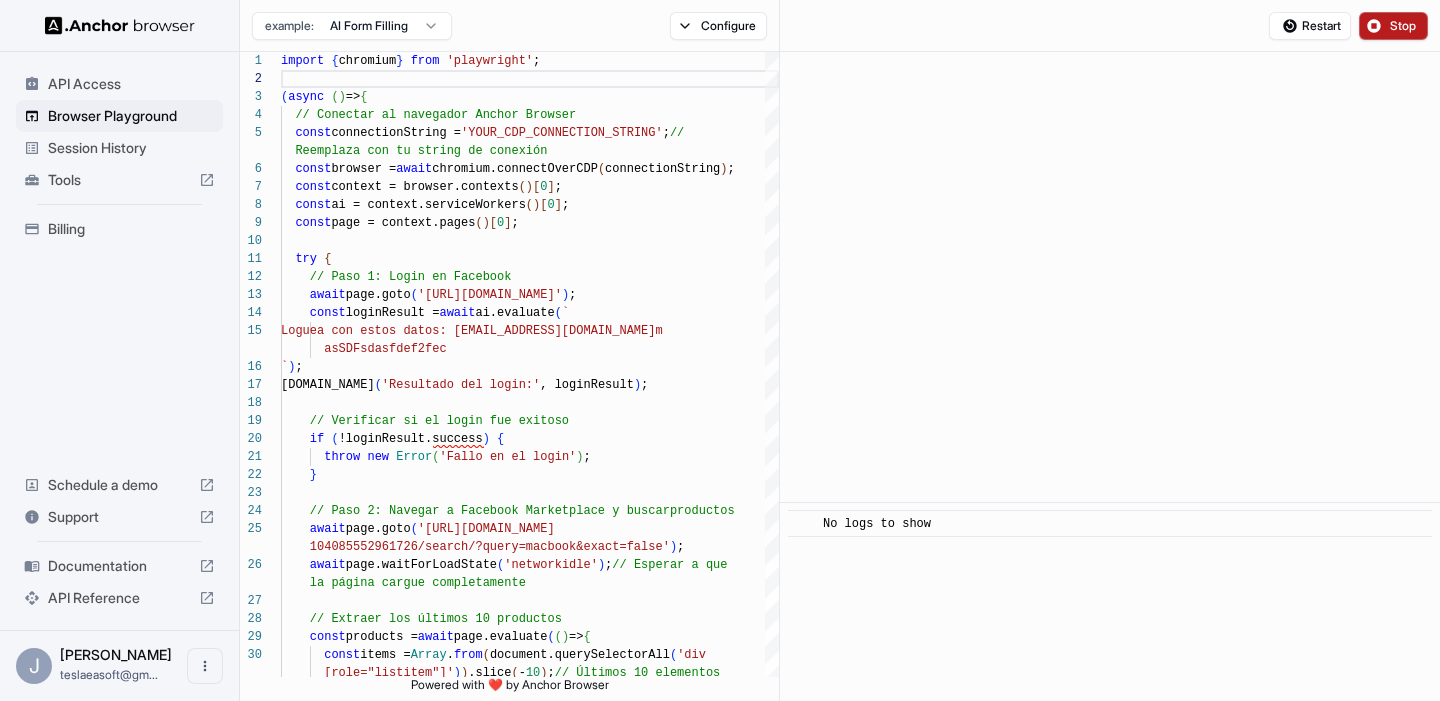 click on "Stop" at bounding box center (1393, 26) 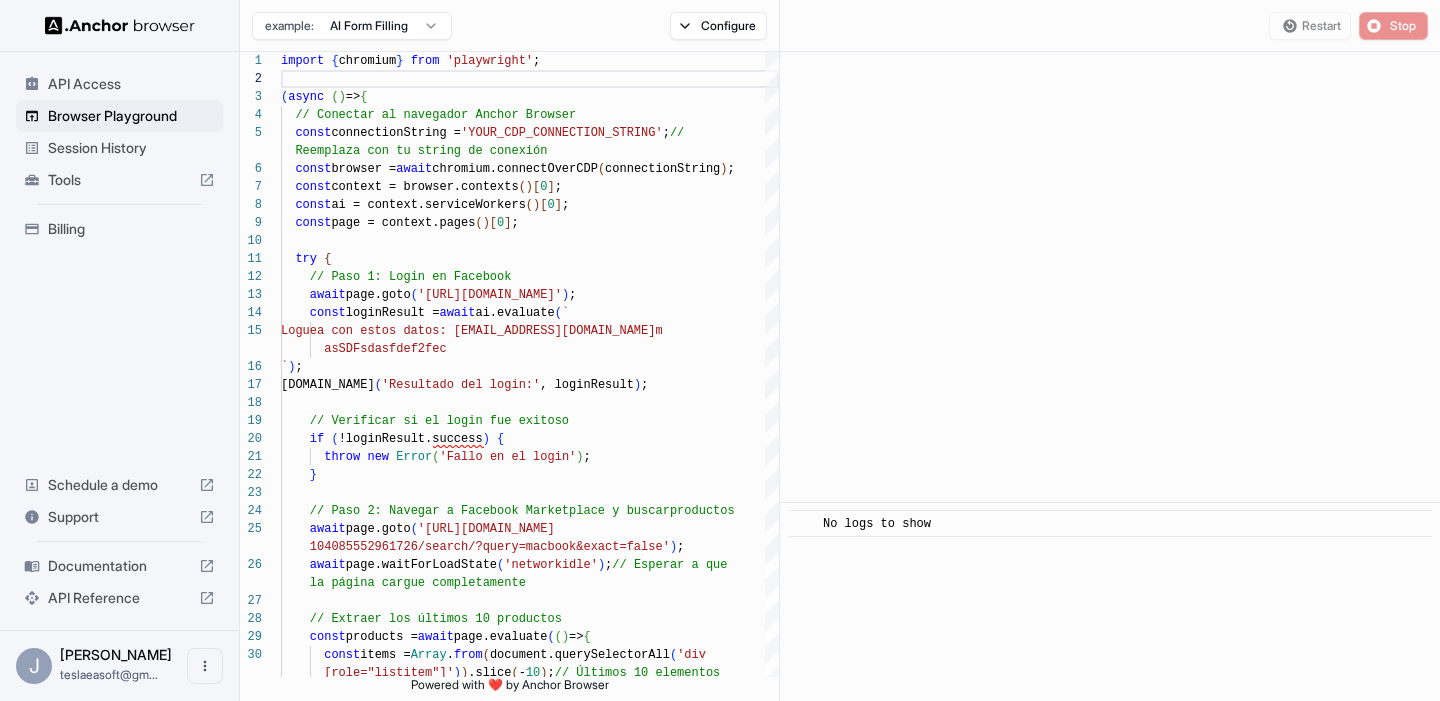 click on "API Access" at bounding box center (131, 84) 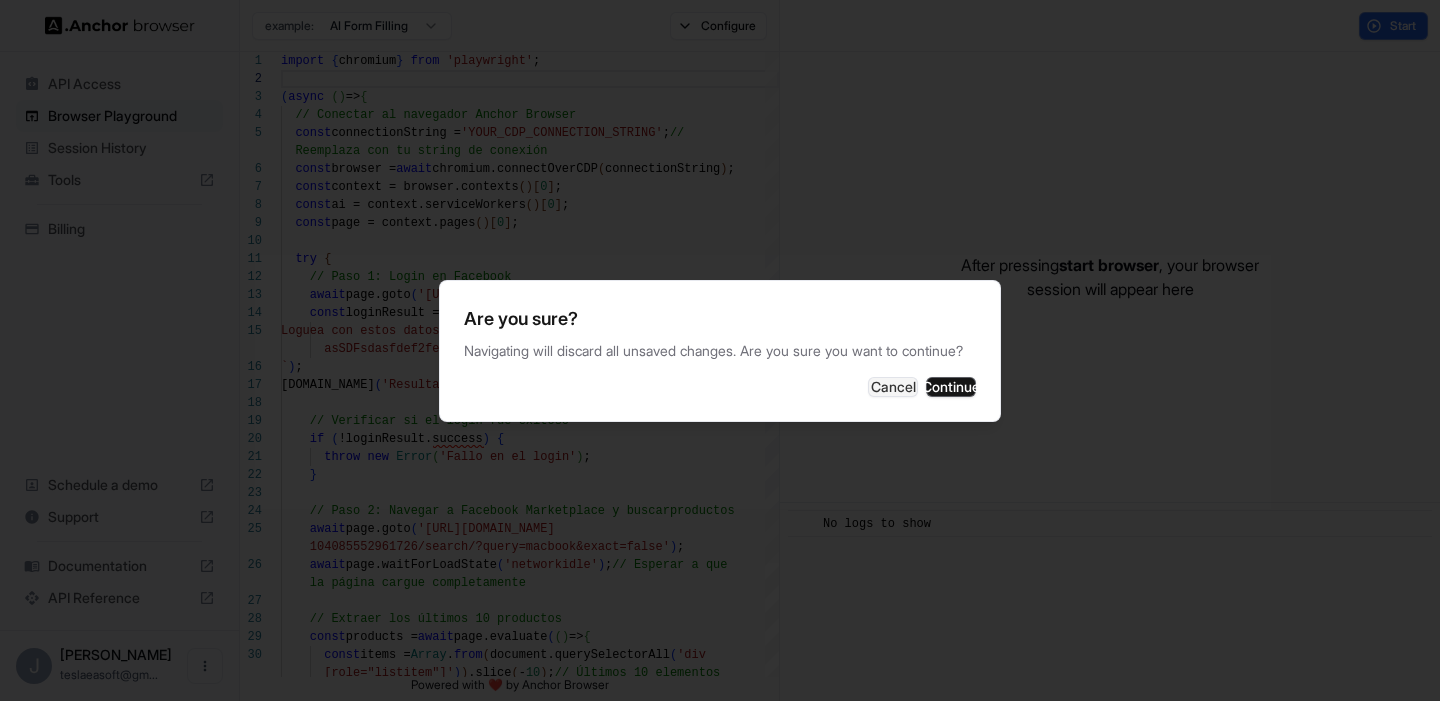 click on "Are you sure? Navigating will discard all unsaved changes. Are you sure you want to continue? Cancel Continue" at bounding box center [720, 351] 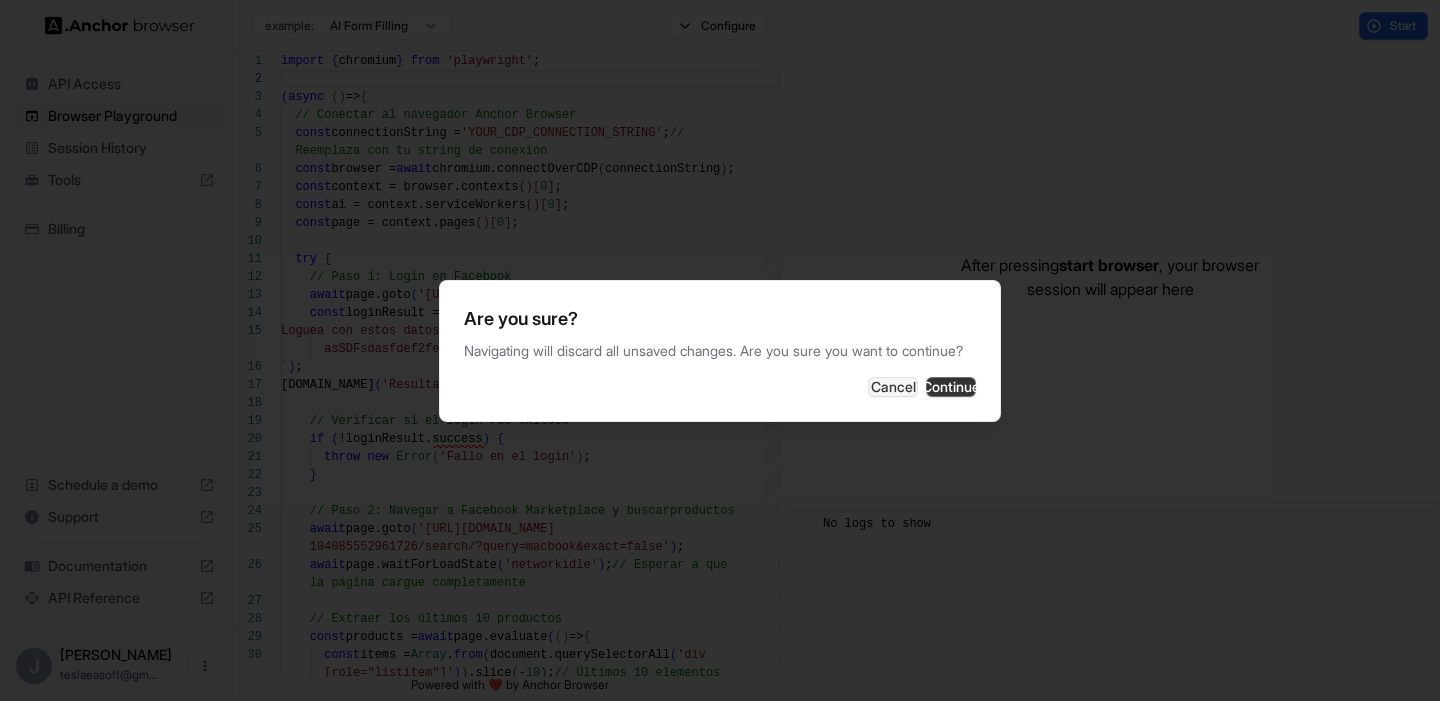 click on "Continue" at bounding box center [951, 387] 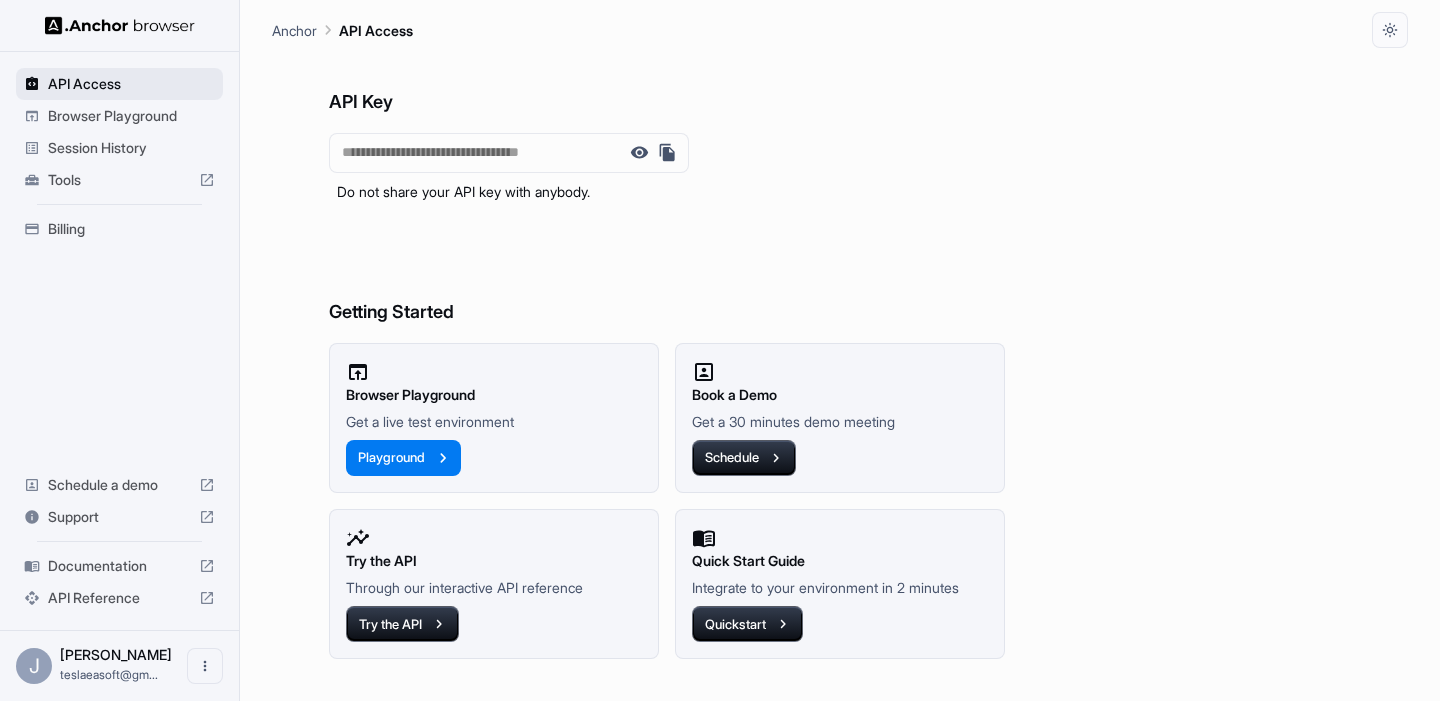 click on "API Access" at bounding box center (119, 84) 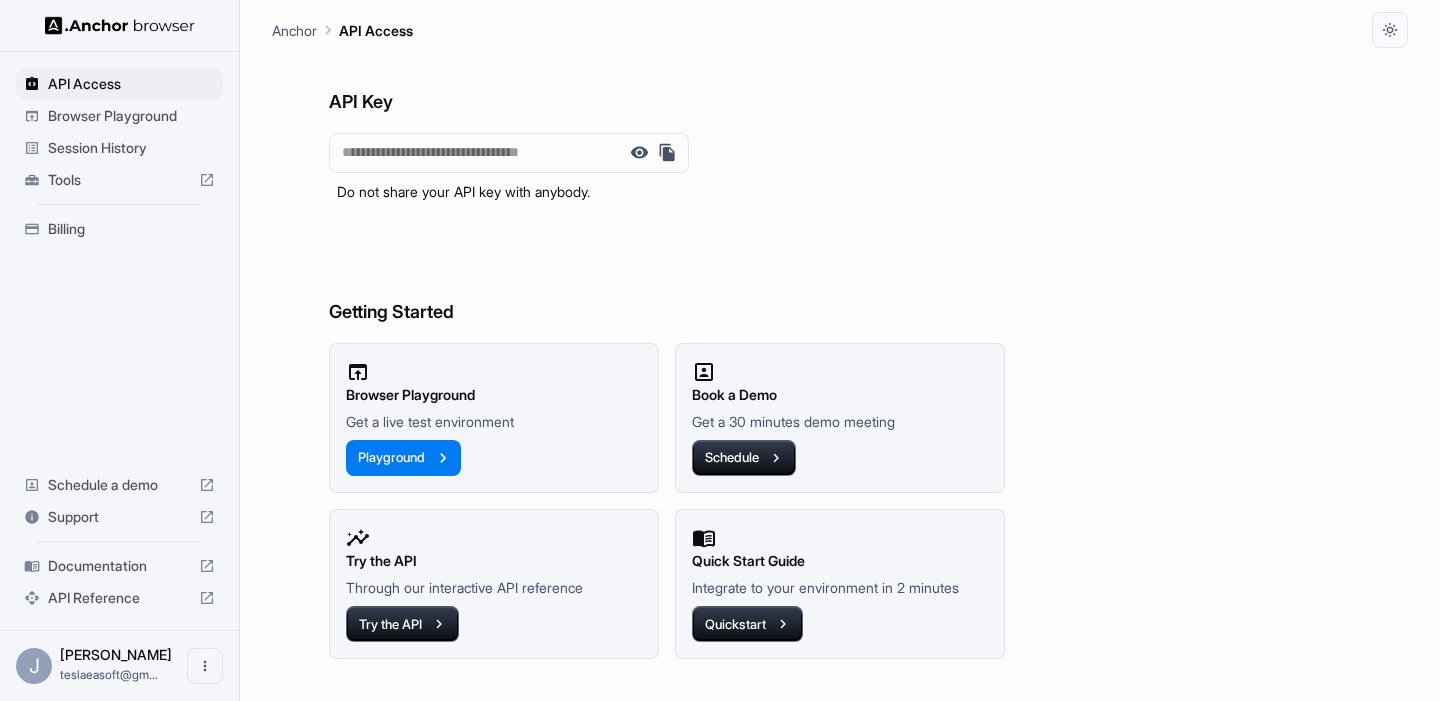 click on "Browser Playground" at bounding box center [131, 116] 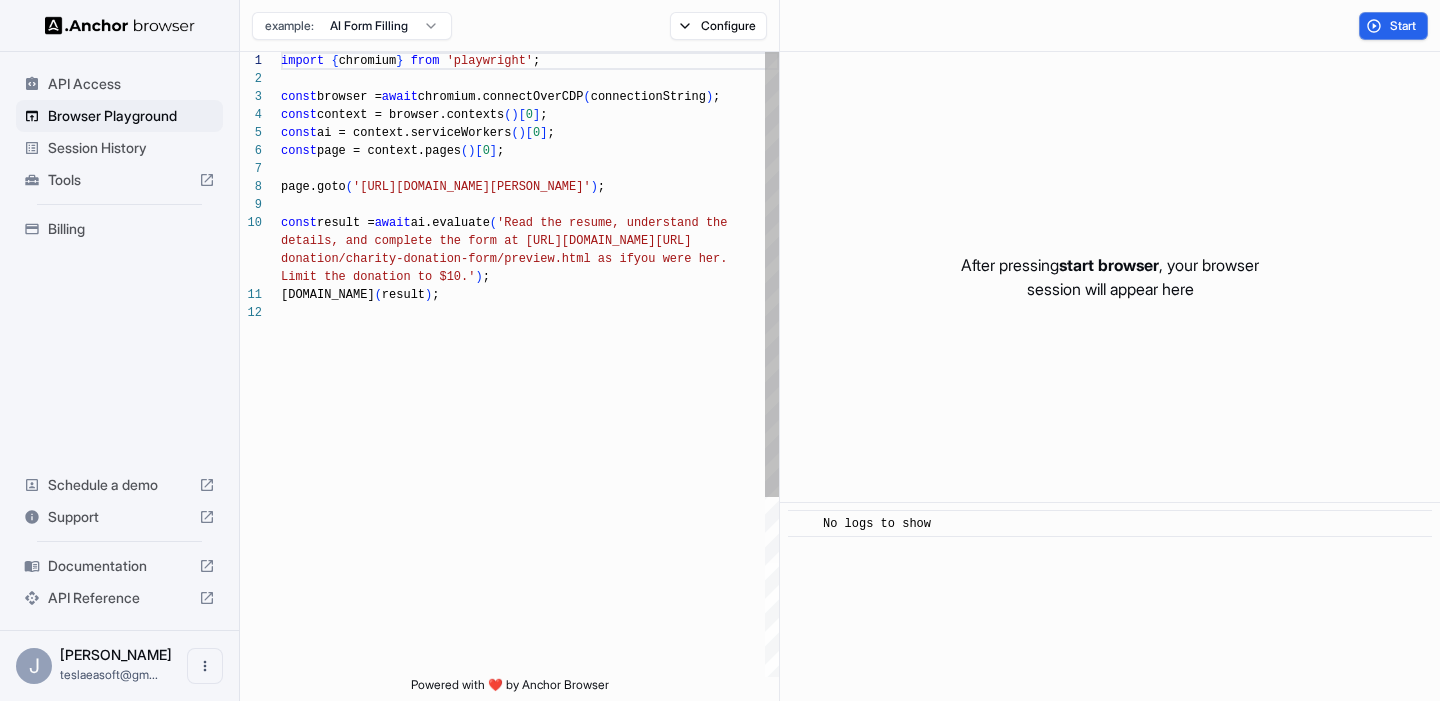 scroll, scrollTop: 162, scrollLeft: 0, axis: vertical 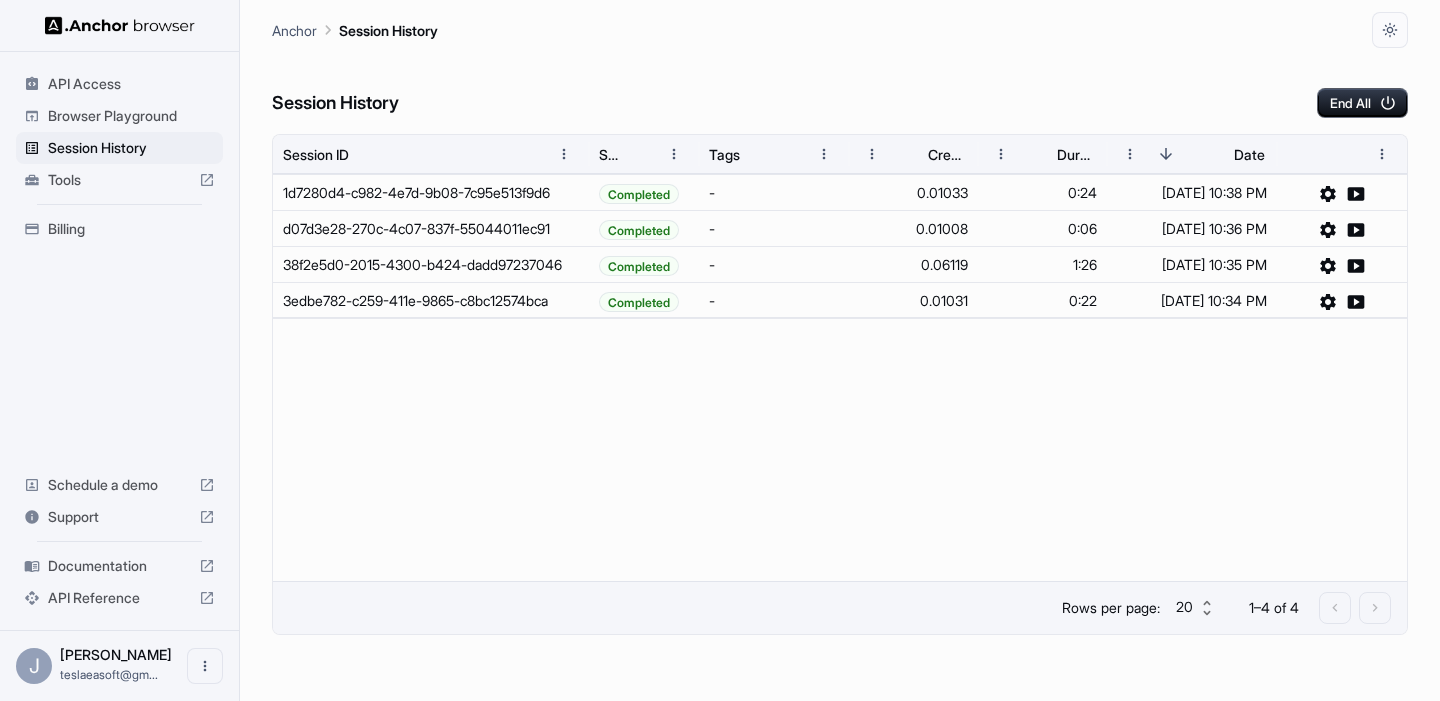 click on "Tools" at bounding box center [119, 180] 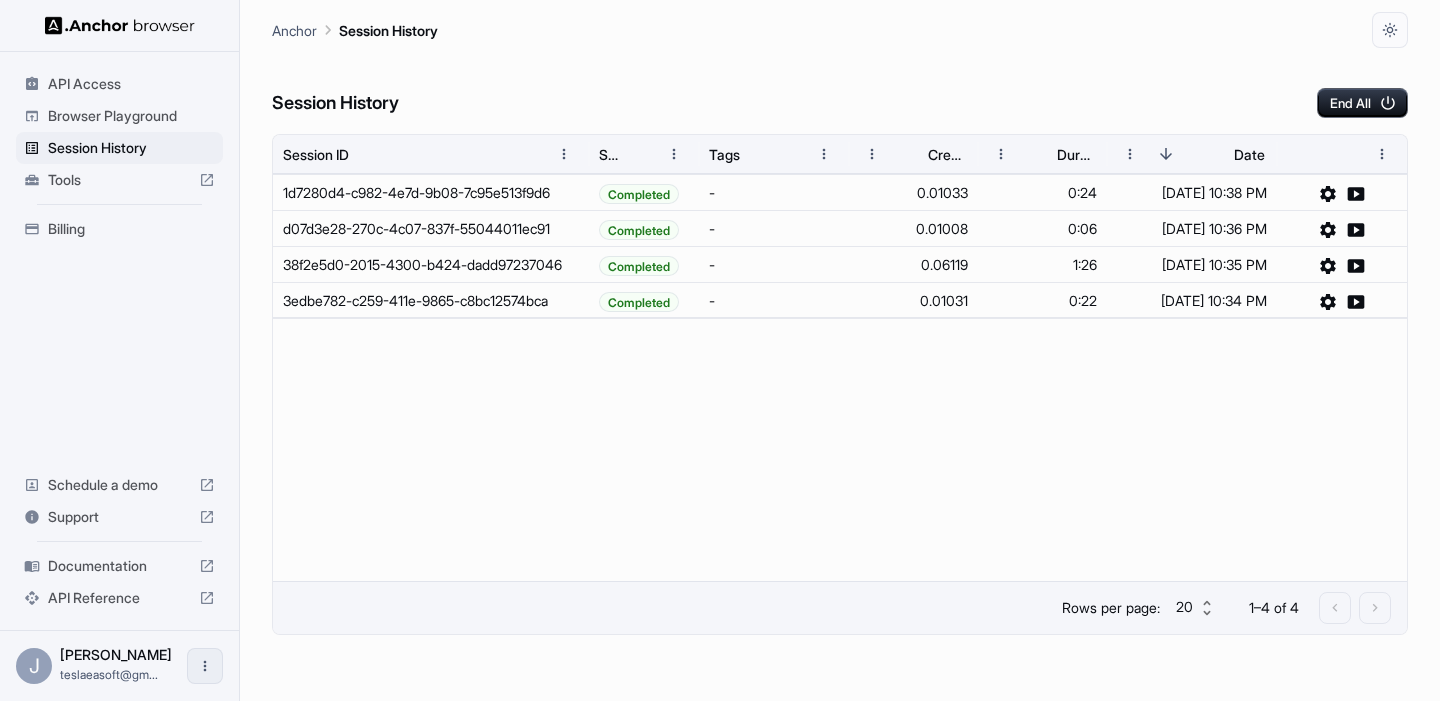 click 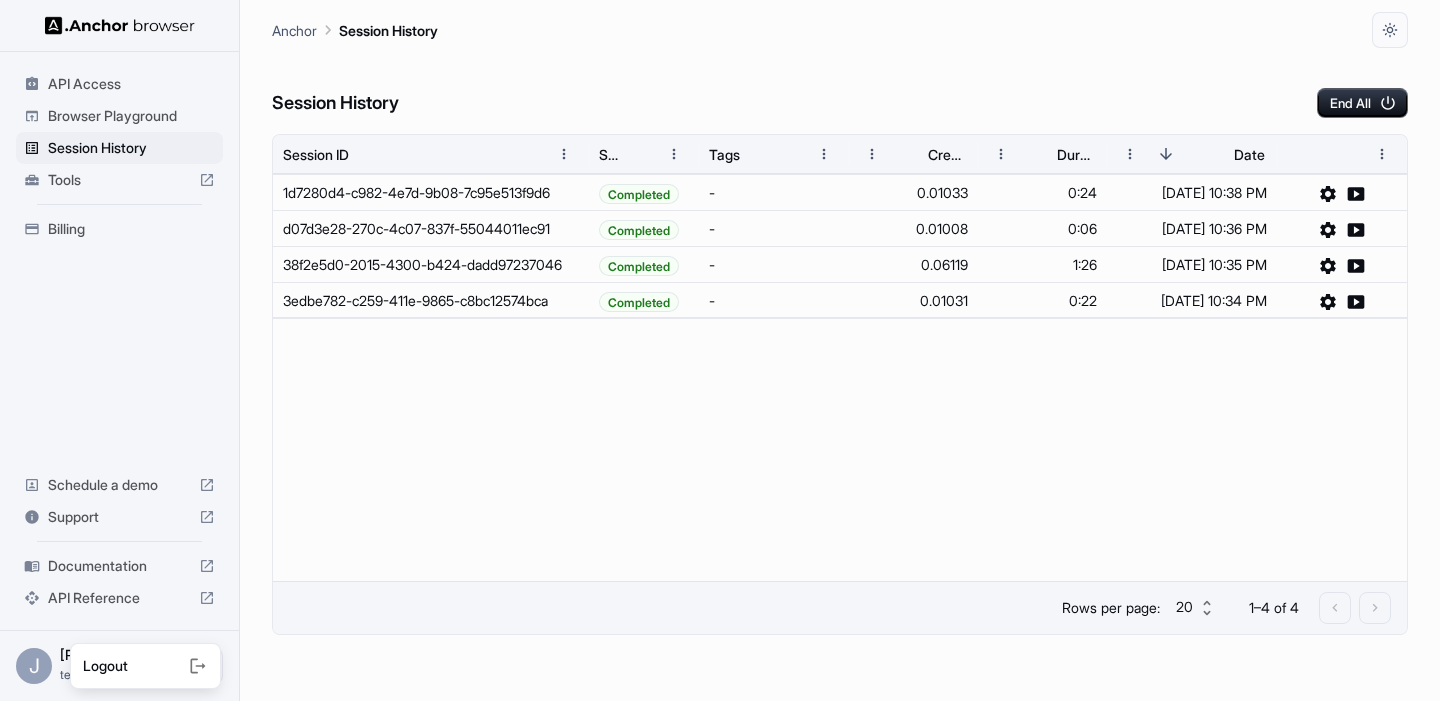 click at bounding box center [720, 350] 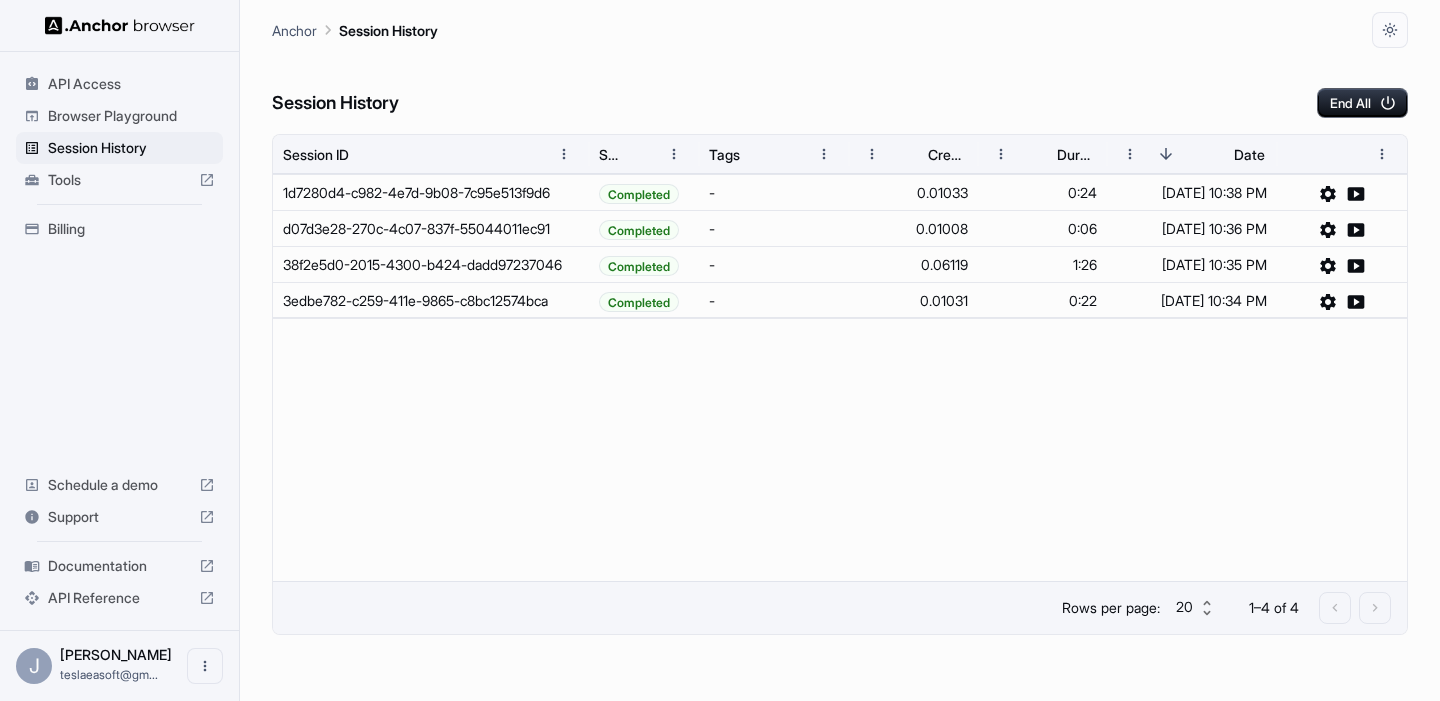 click on "J" at bounding box center (34, 666) 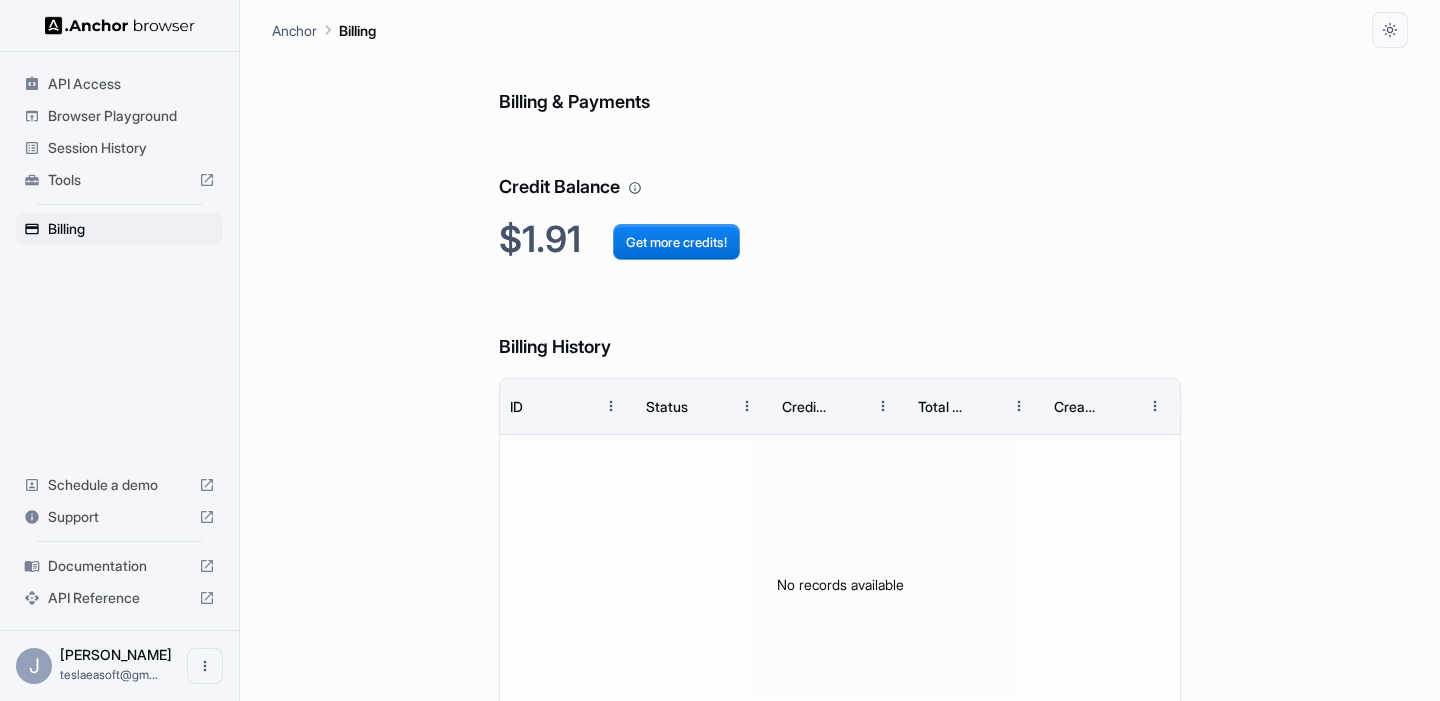 click on "Billing & Payments Credit Balance $1.91 Get more credits! Billing History ID Status Credits Total Cost Created No records available Rows per page: 100 *** 0–0 of 0" at bounding box center [840, 418] 